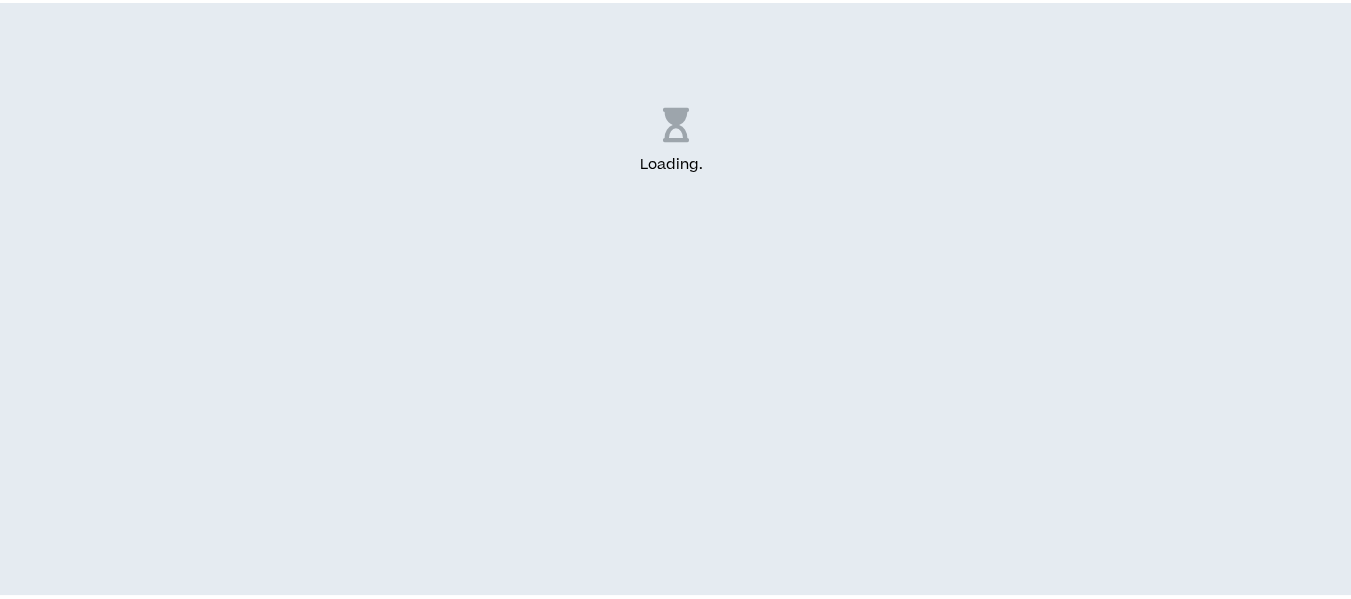 scroll, scrollTop: 0, scrollLeft: 0, axis: both 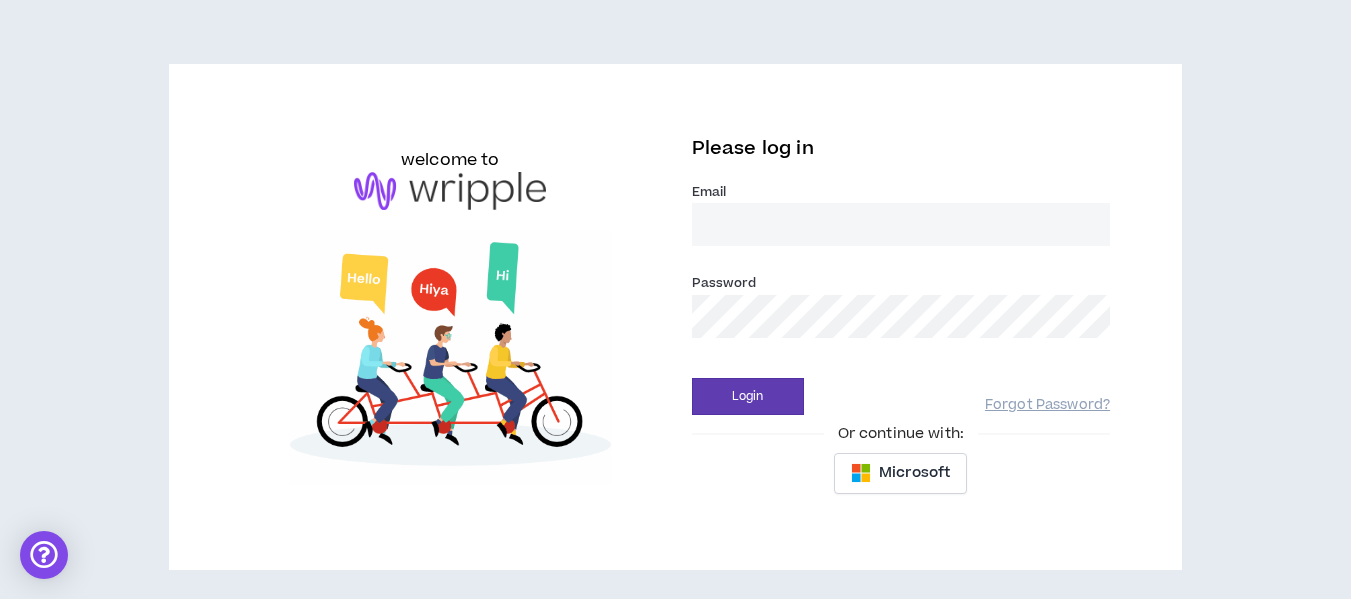 click on "Email  *" at bounding box center [901, 224] 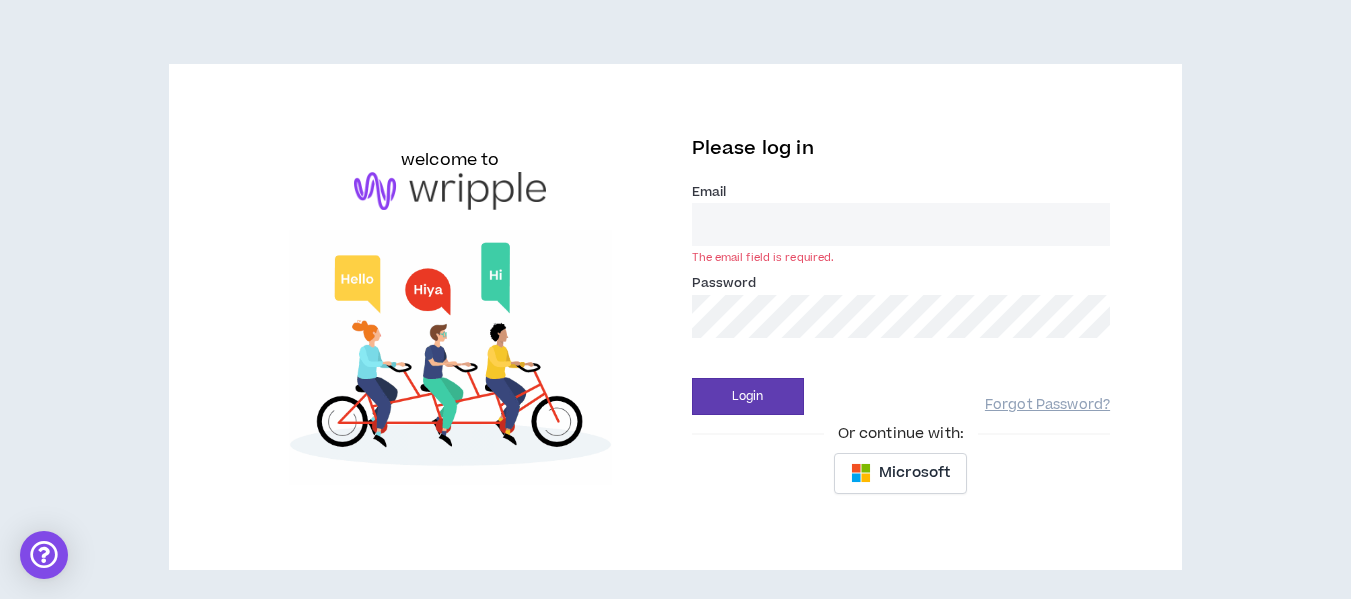 type on "[FIRST] [LAST]@[EXAMPLE].COM" 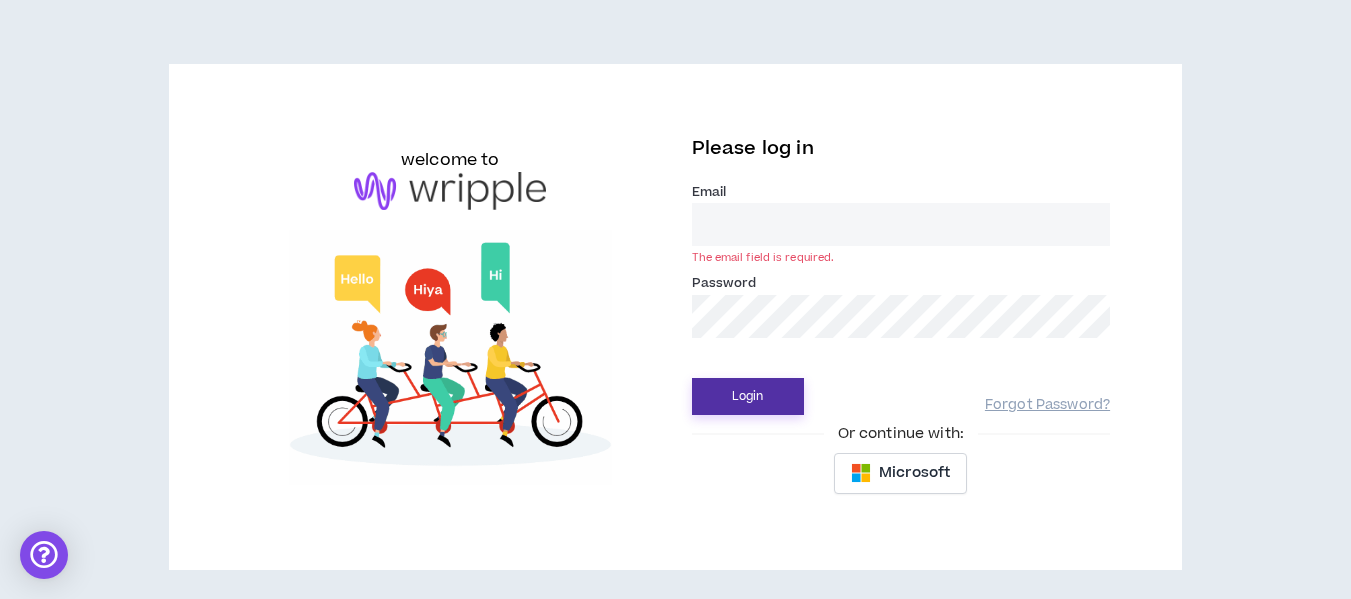 click on "Login" at bounding box center [748, 396] 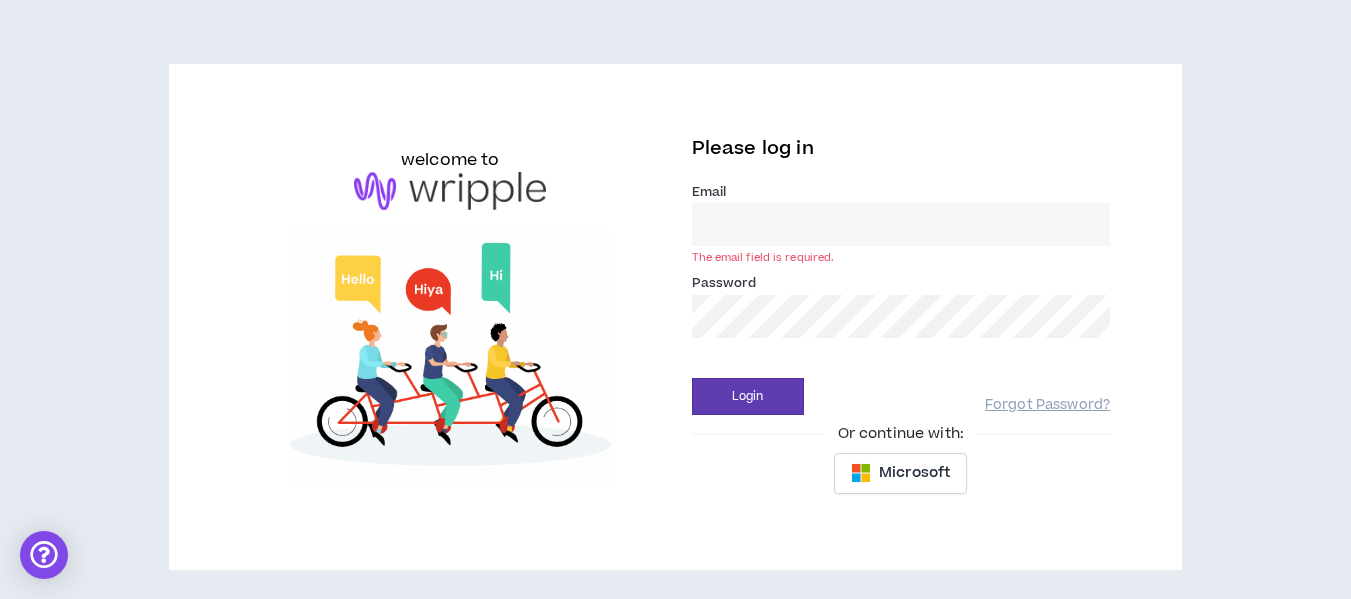 click on "Email  *" at bounding box center (901, 224) 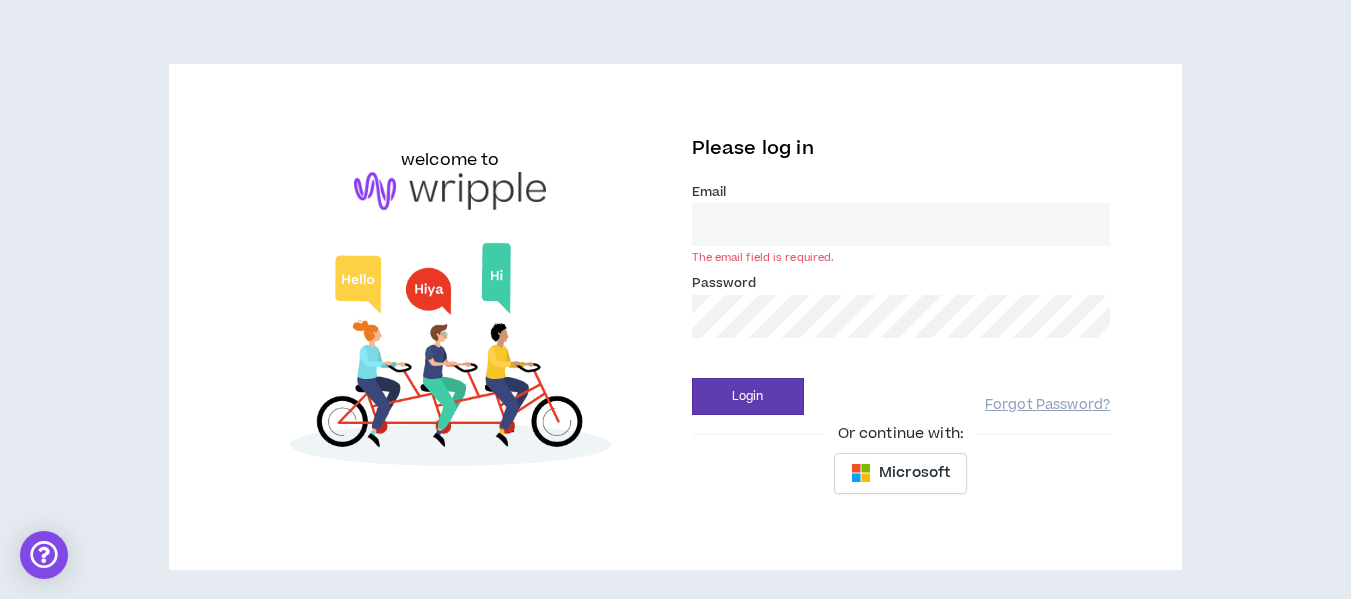 type on "[FIRST] [LAST]@[EXAMPLE].COM" 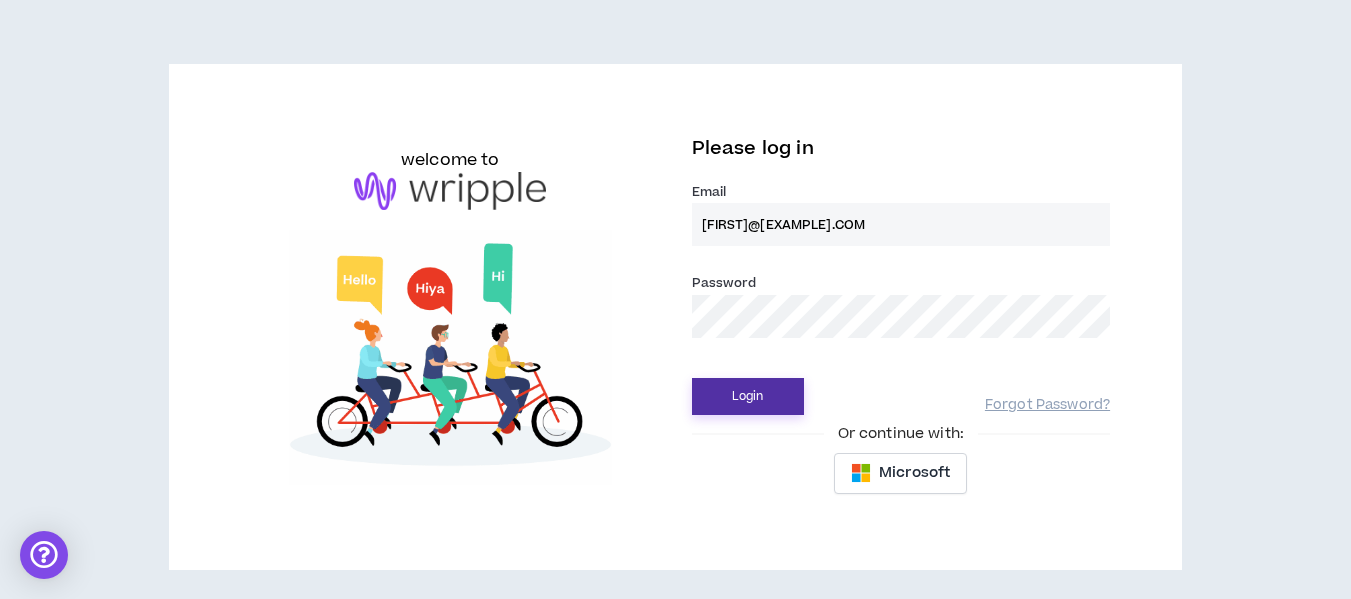 click on "Login" at bounding box center (748, 396) 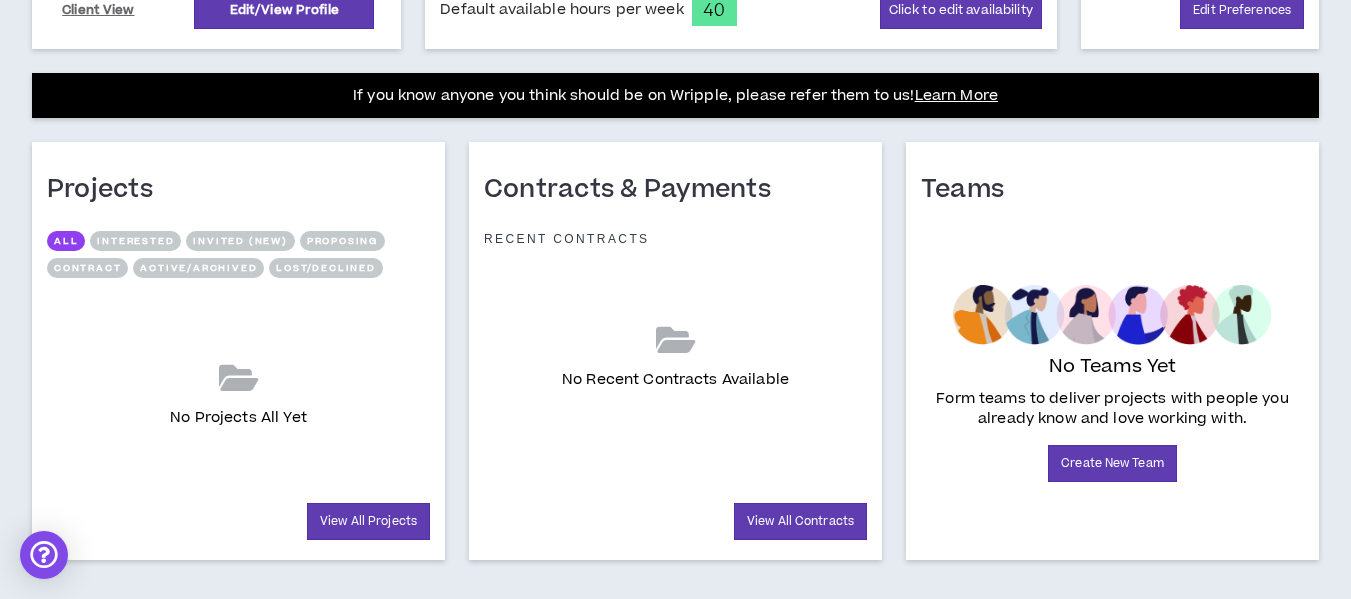 scroll, scrollTop: 743, scrollLeft: 0, axis: vertical 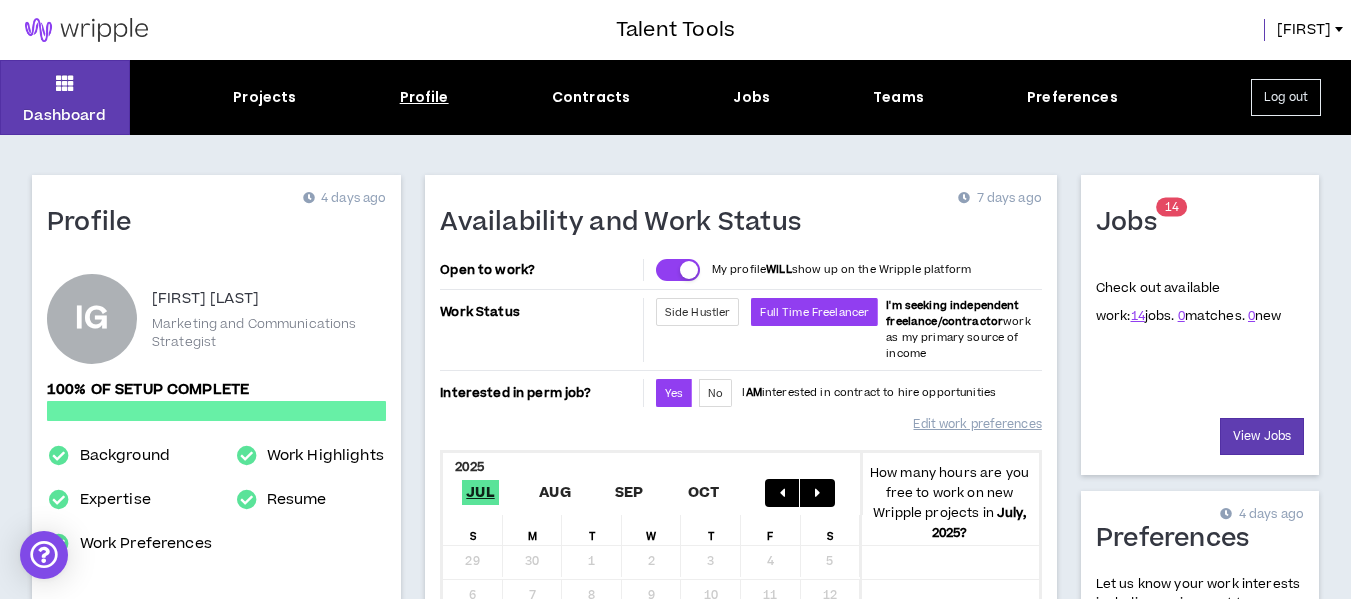 click on "Profile" at bounding box center (424, 97) 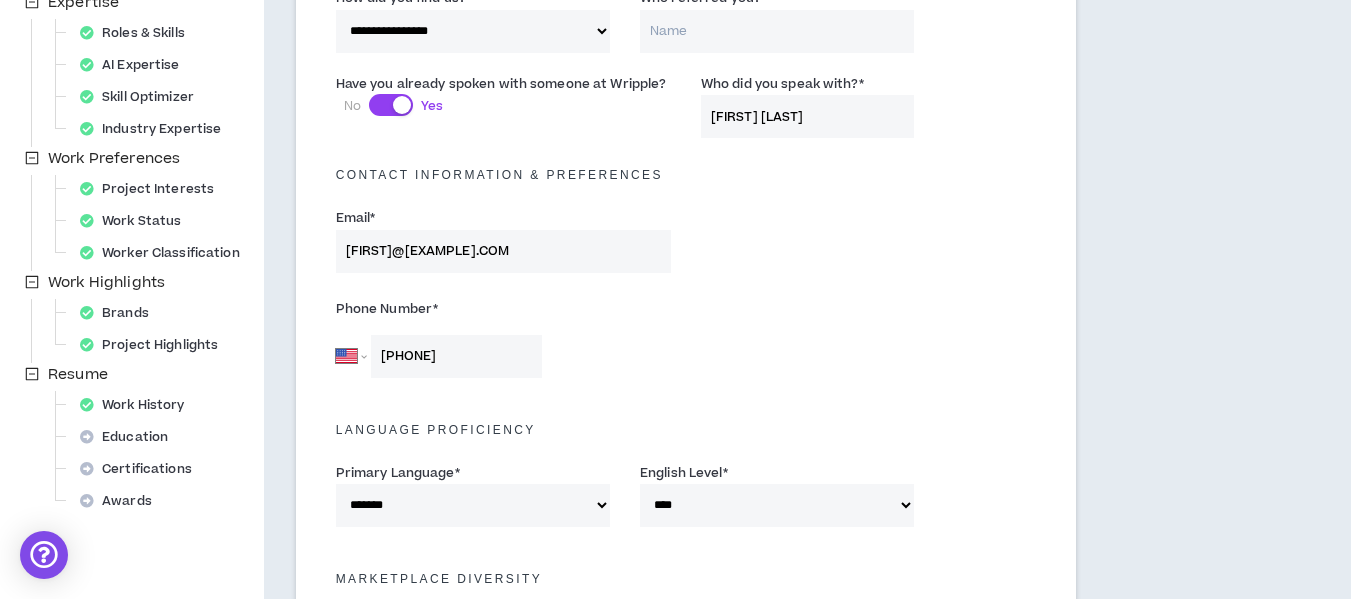 scroll, scrollTop: 544, scrollLeft: 0, axis: vertical 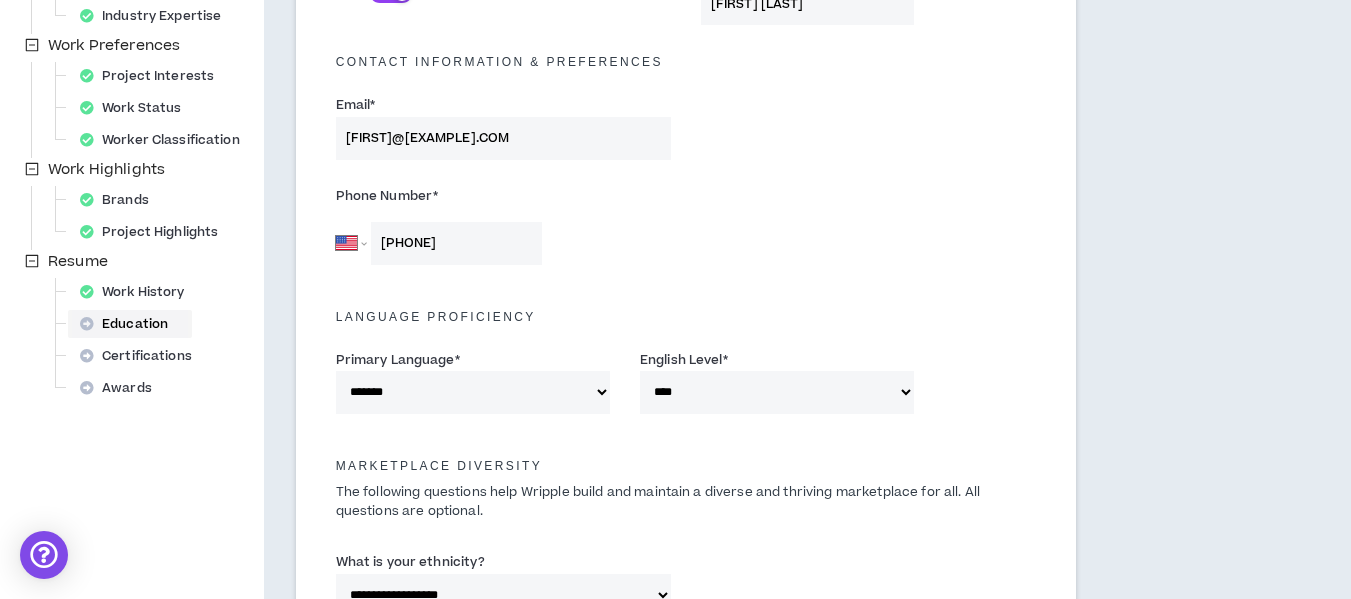 click on "Education" at bounding box center (130, 324) 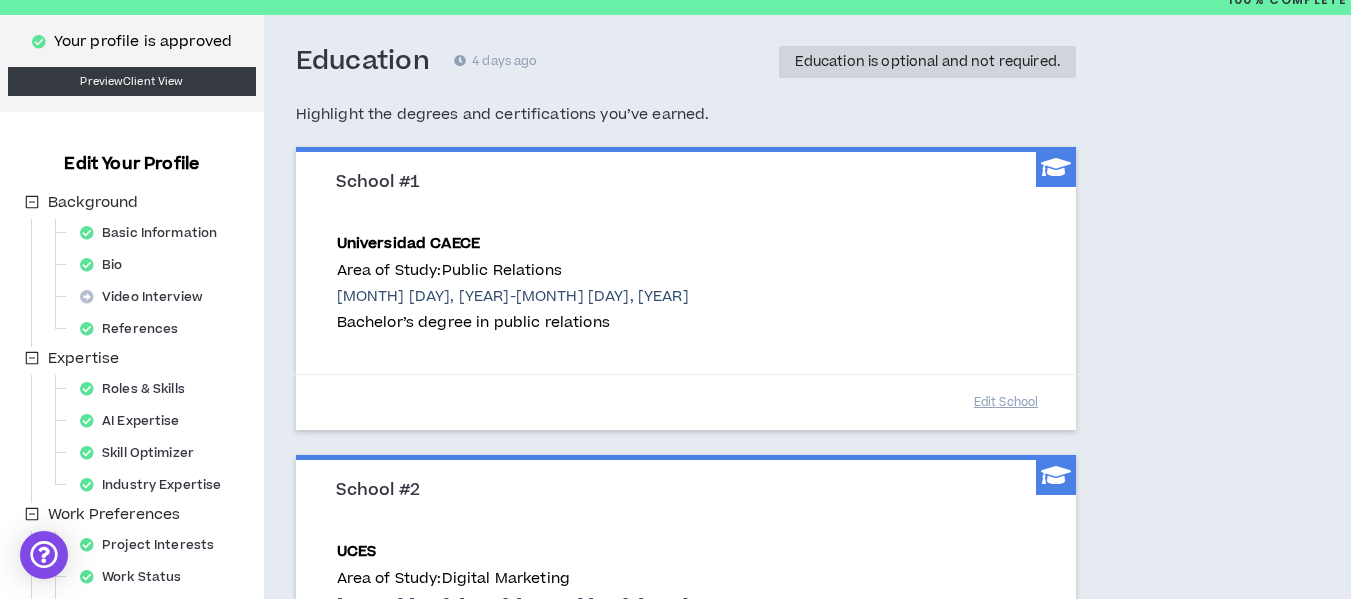 scroll, scrollTop: 0, scrollLeft: 0, axis: both 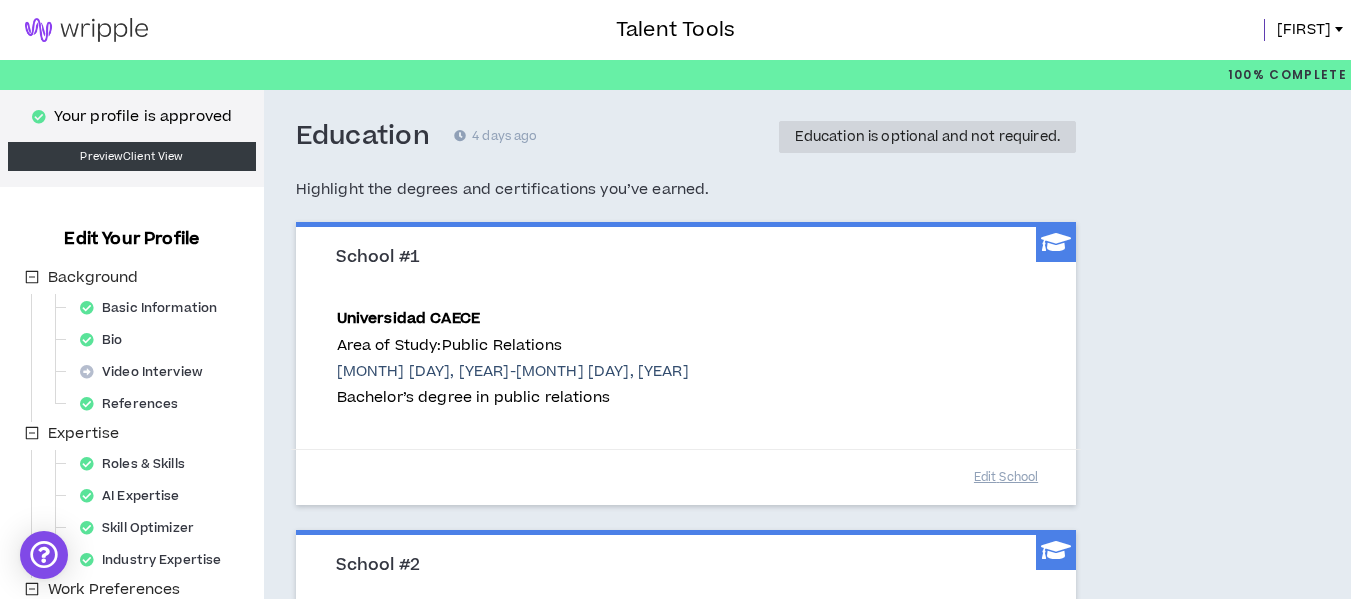 select on "*" 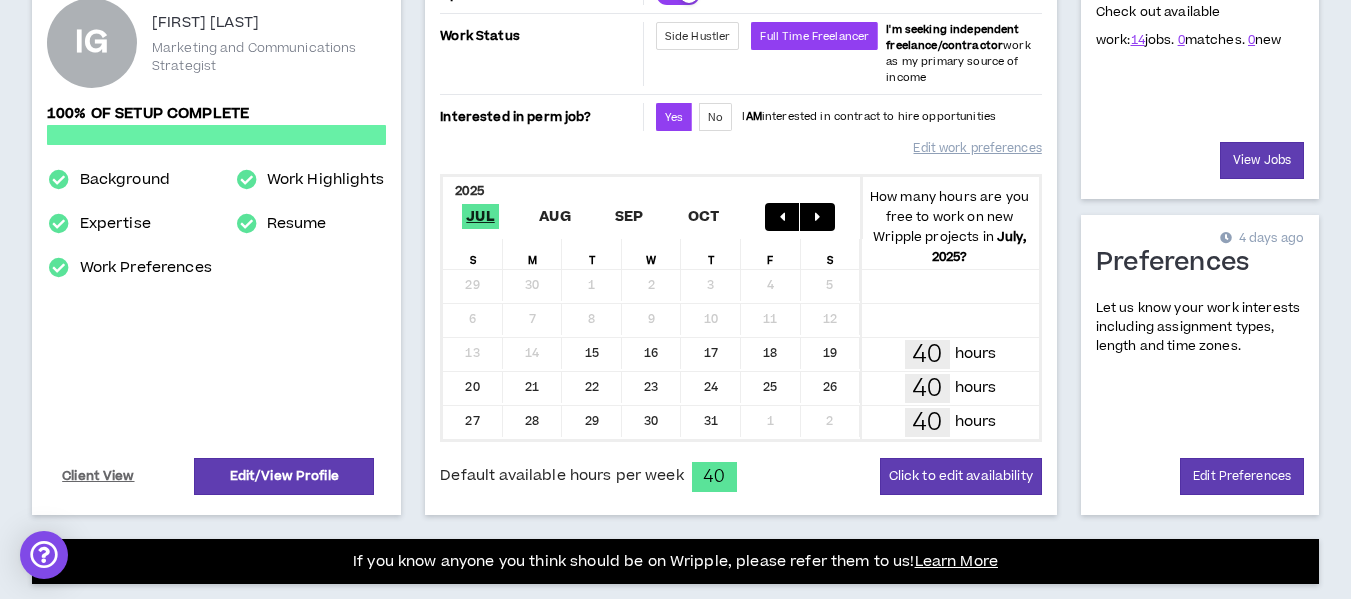 scroll, scrollTop: 277, scrollLeft: 0, axis: vertical 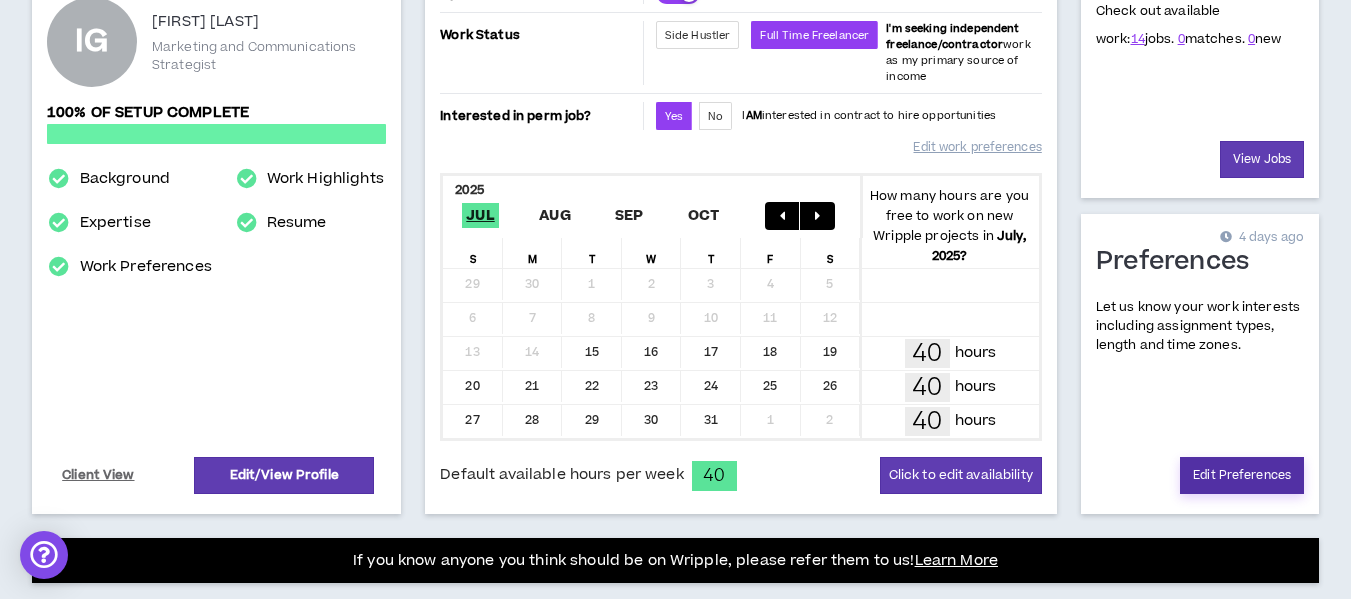 click on "Edit Preferences" at bounding box center (1242, 475) 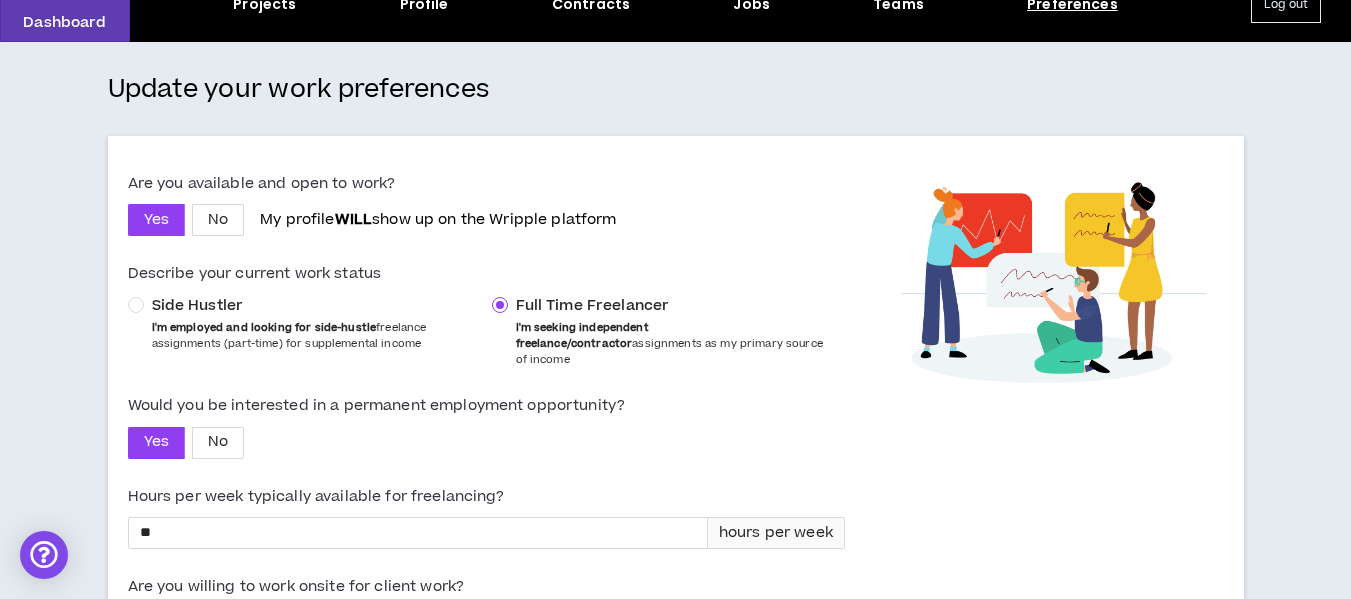 scroll, scrollTop: 0, scrollLeft: 0, axis: both 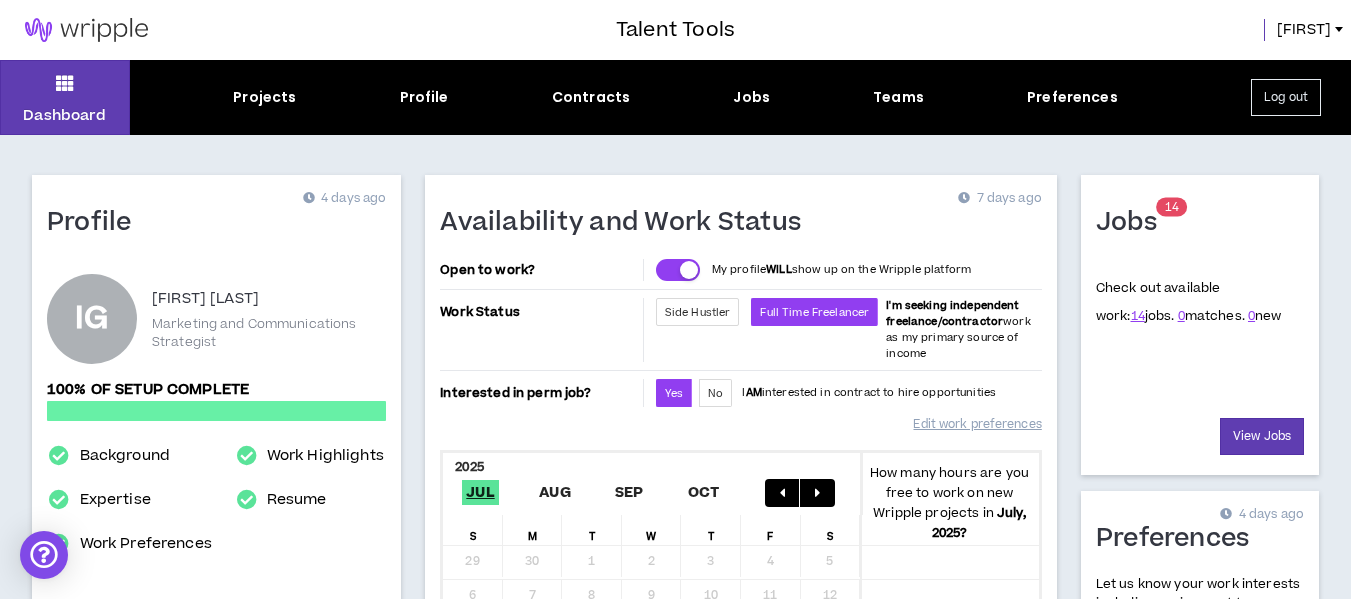 drag, startPoint x: 1272, startPoint y: 319, endPoint x: 1091, endPoint y: 228, distance: 202.58826 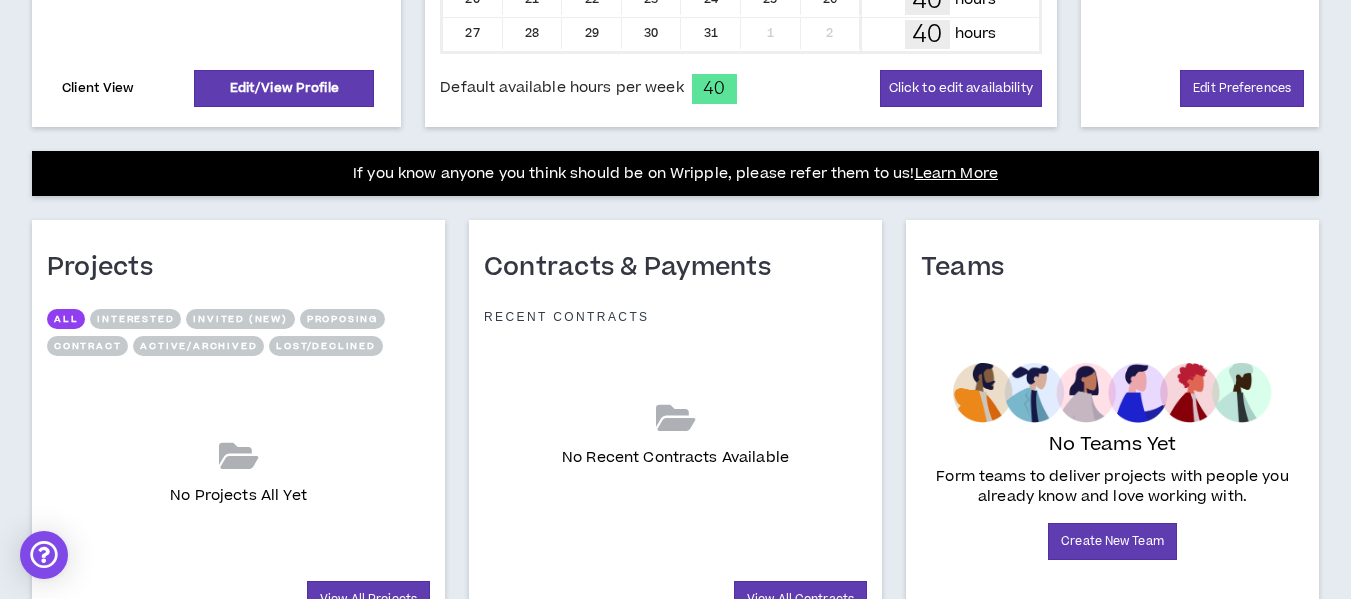 scroll, scrollTop: 665, scrollLeft: 0, axis: vertical 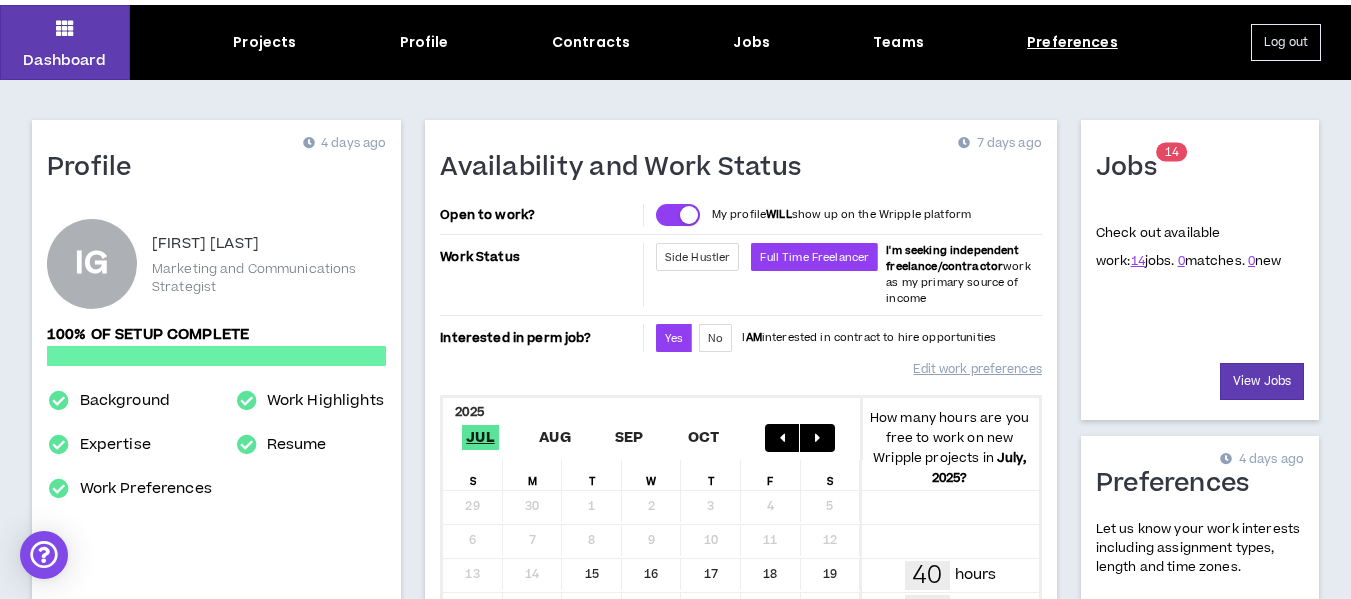 click on "Preferences" at bounding box center [1072, 42] 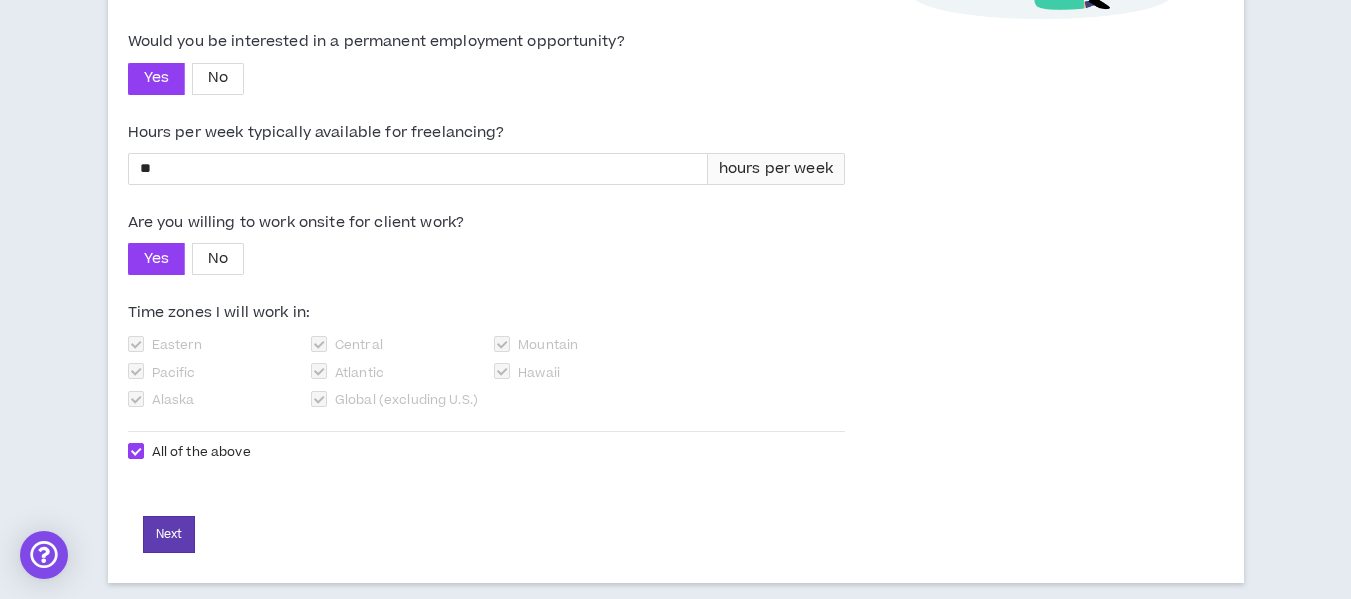 scroll, scrollTop: 0, scrollLeft: 0, axis: both 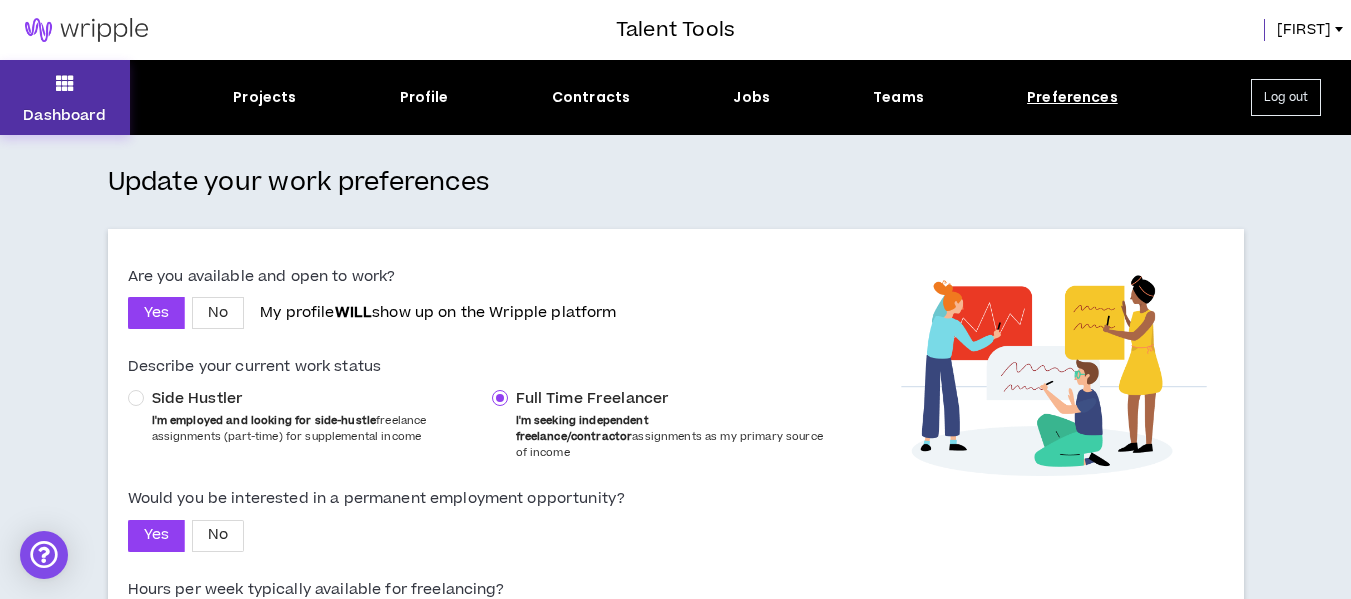click on "Dashboard" at bounding box center (65, 97) 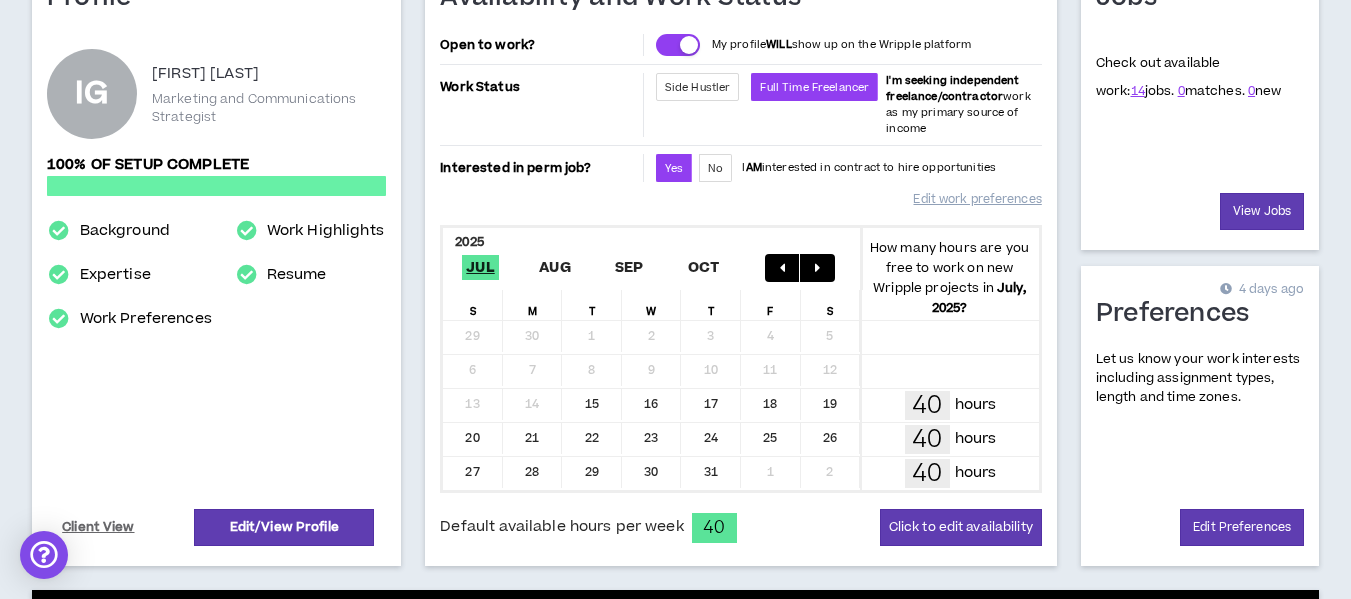 scroll, scrollTop: 226, scrollLeft: 0, axis: vertical 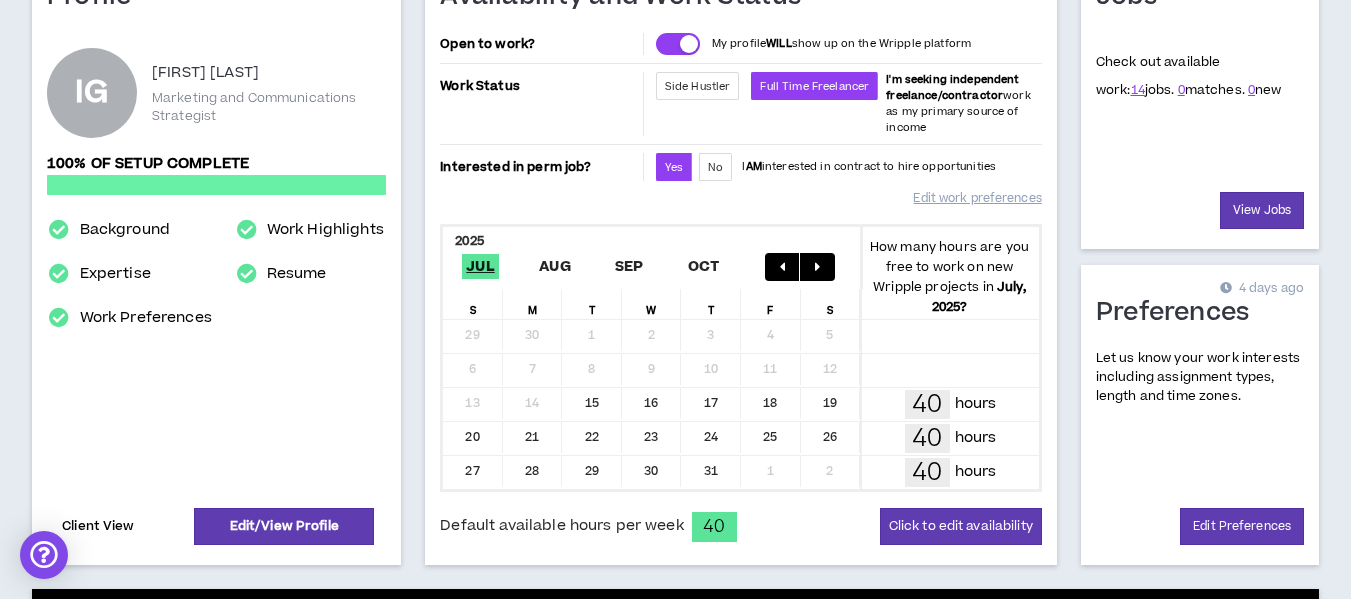 click on "Client View" at bounding box center [98, 526] 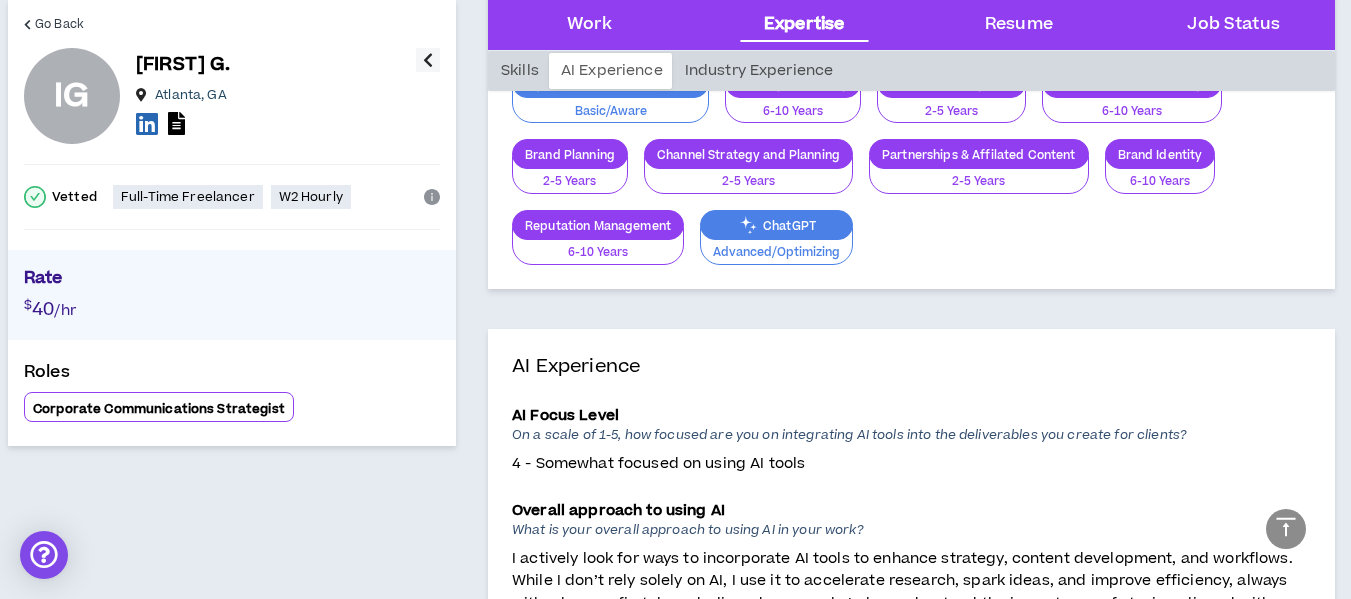 scroll, scrollTop: 1255, scrollLeft: 0, axis: vertical 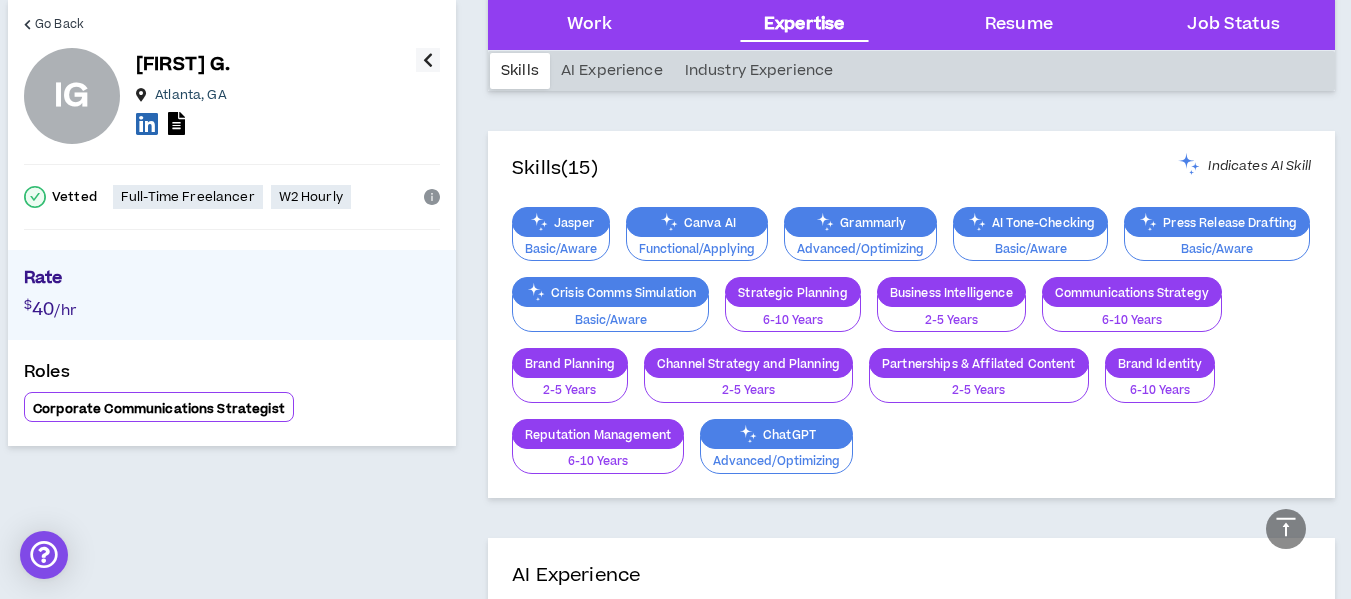 click at bounding box center (428, 60) 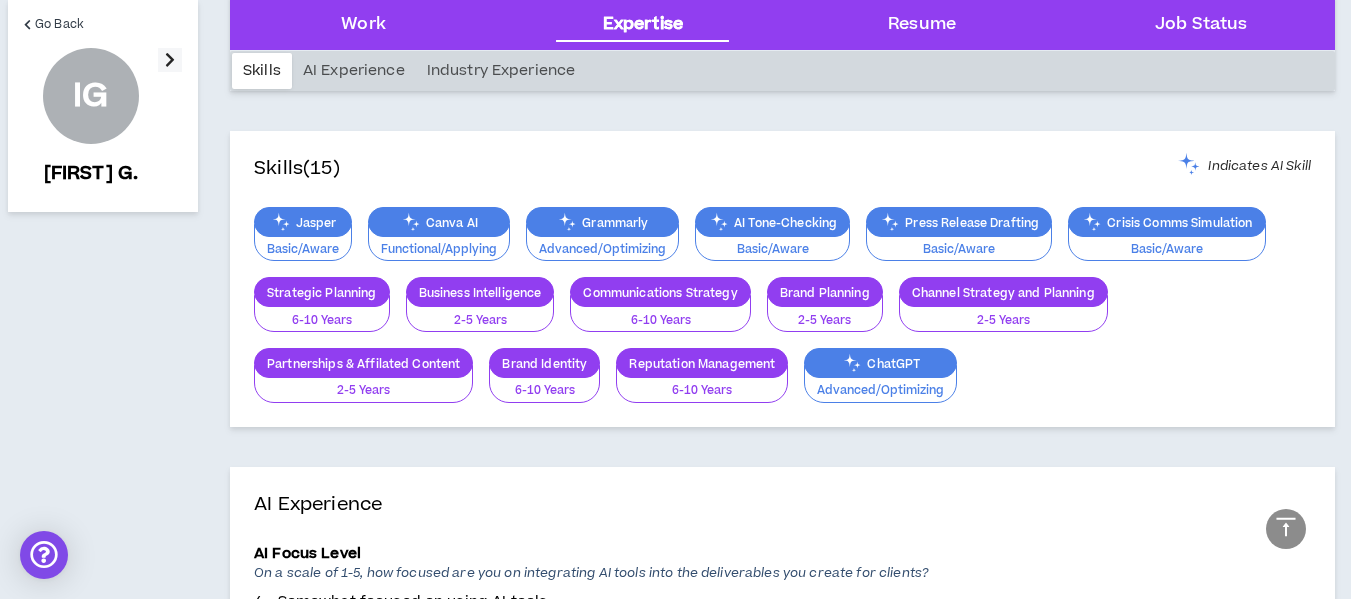 click at bounding box center (170, 60) 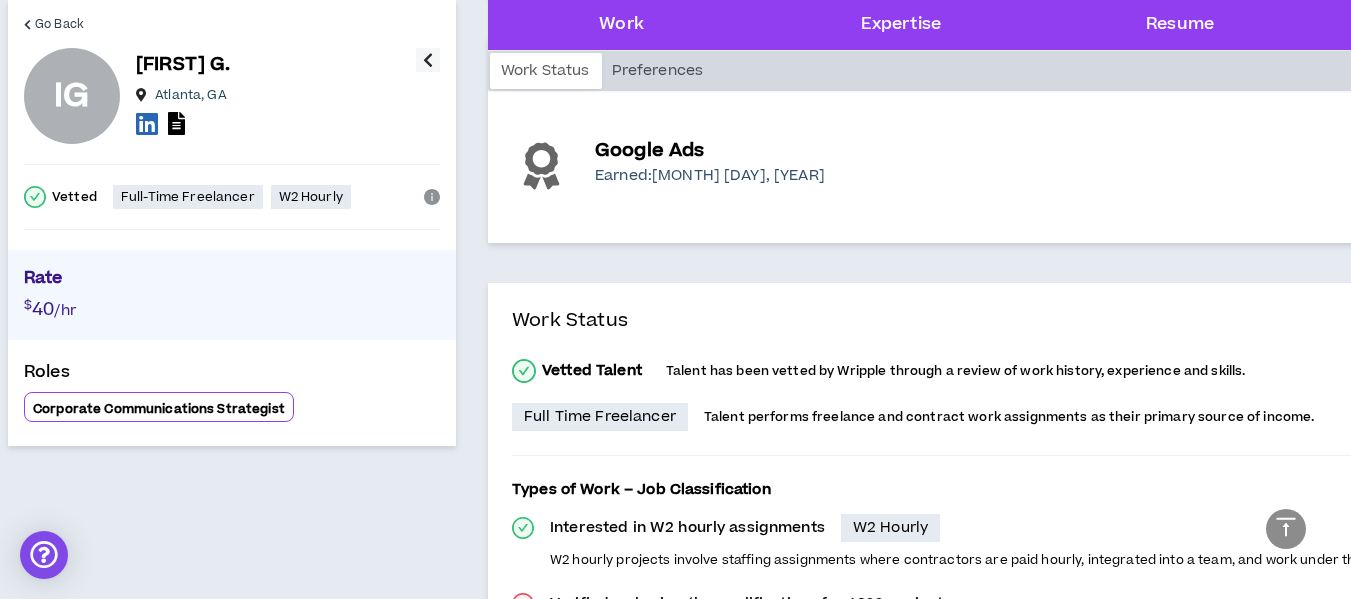 scroll, scrollTop: 3929, scrollLeft: 0, axis: vertical 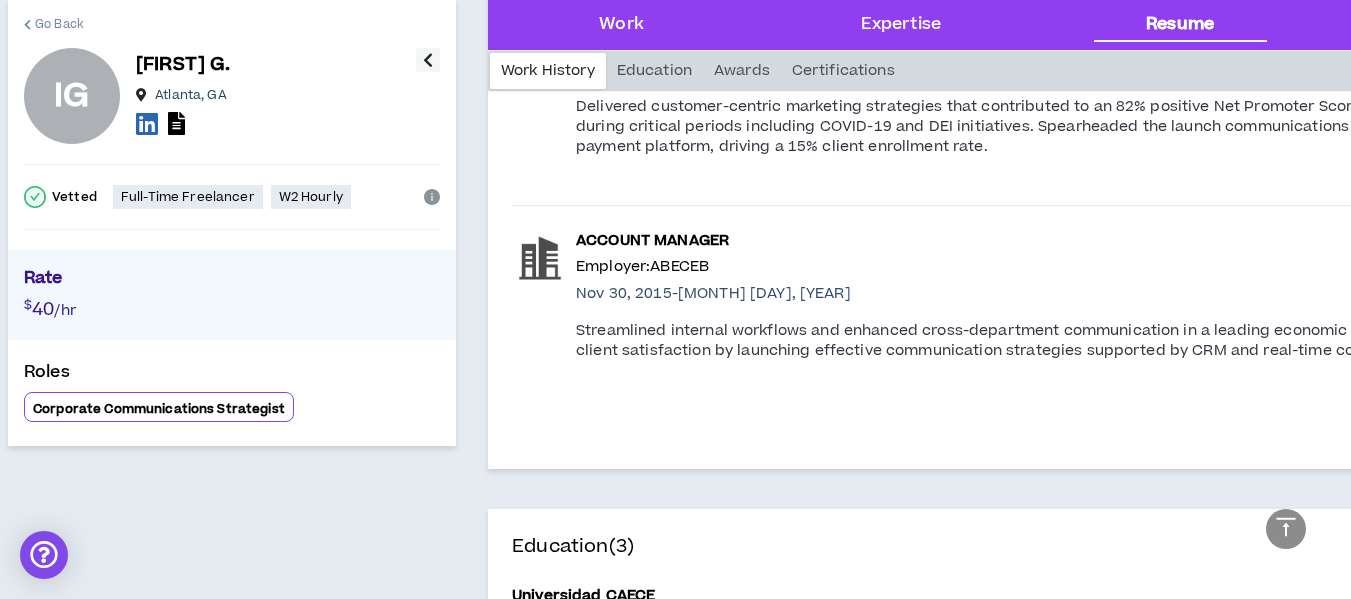 click on "Go Back" at bounding box center (59, 24) 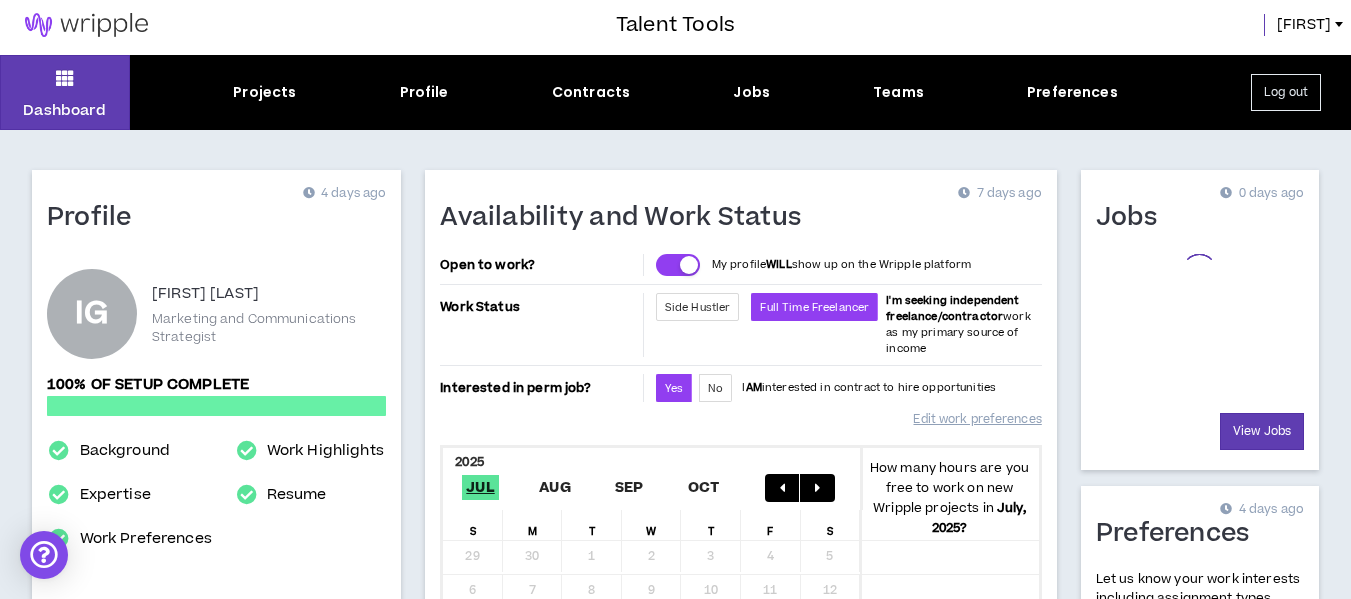 scroll, scrollTop: 0, scrollLeft: 0, axis: both 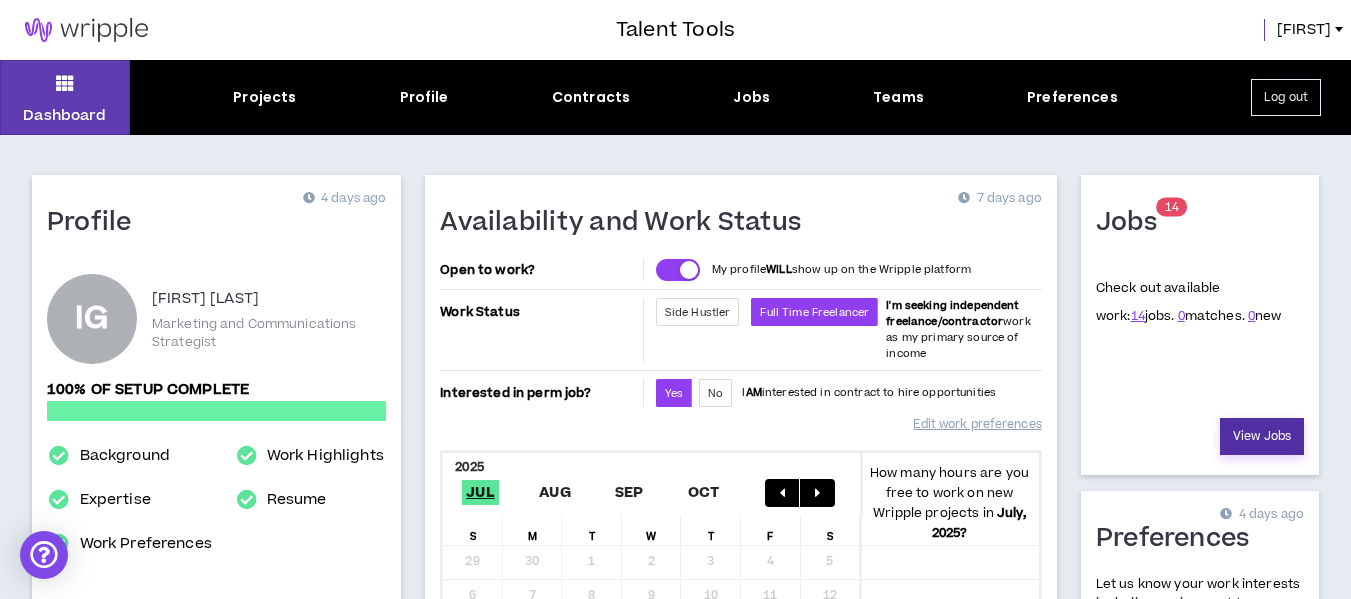 click on "View Jobs" at bounding box center [1262, 436] 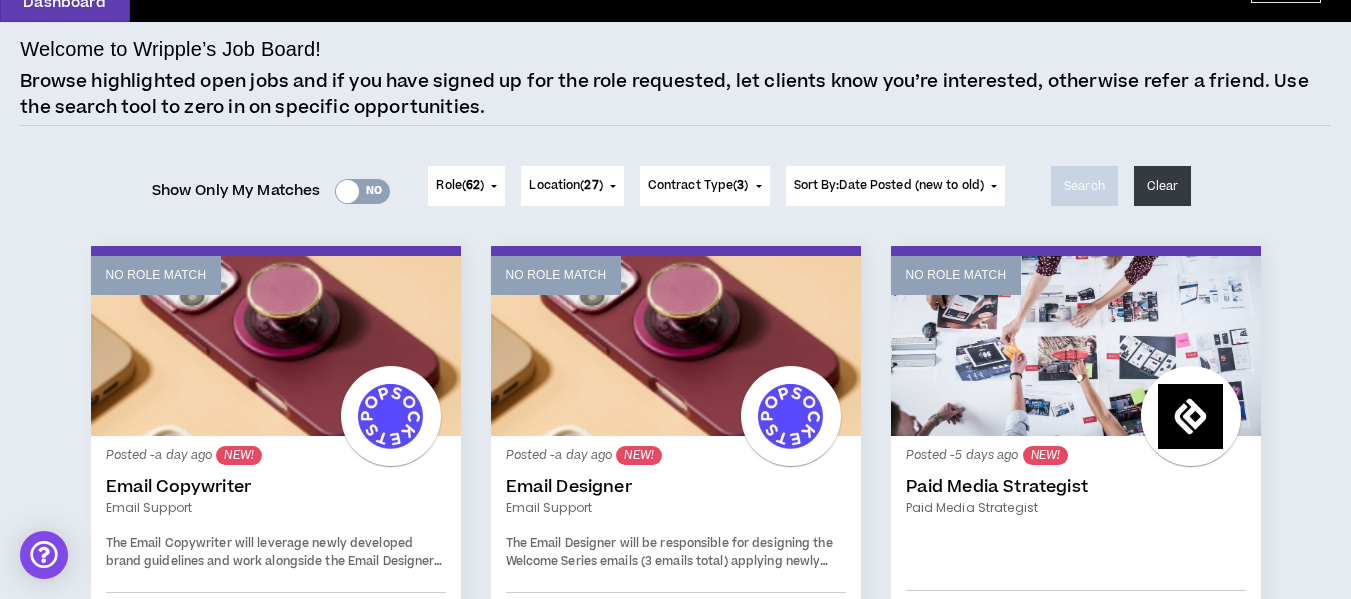 scroll, scrollTop: 114, scrollLeft: 0, axis: vertical 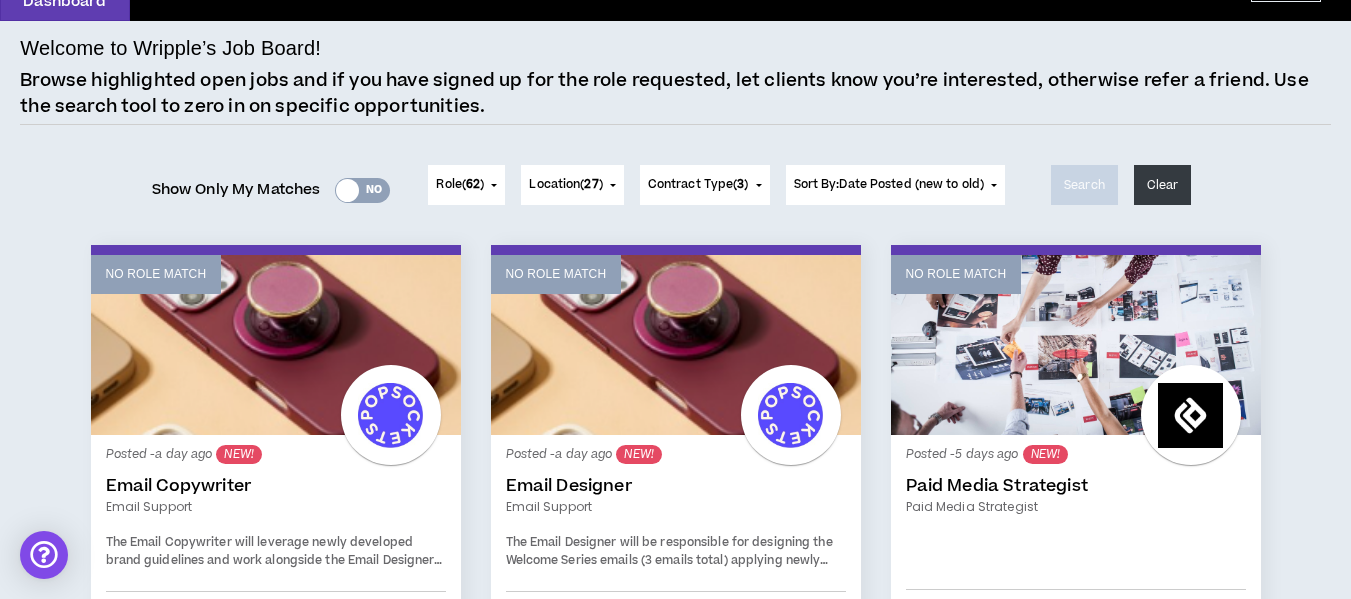 click on "Location  ( 27 )" at bounding box center [572, 185] 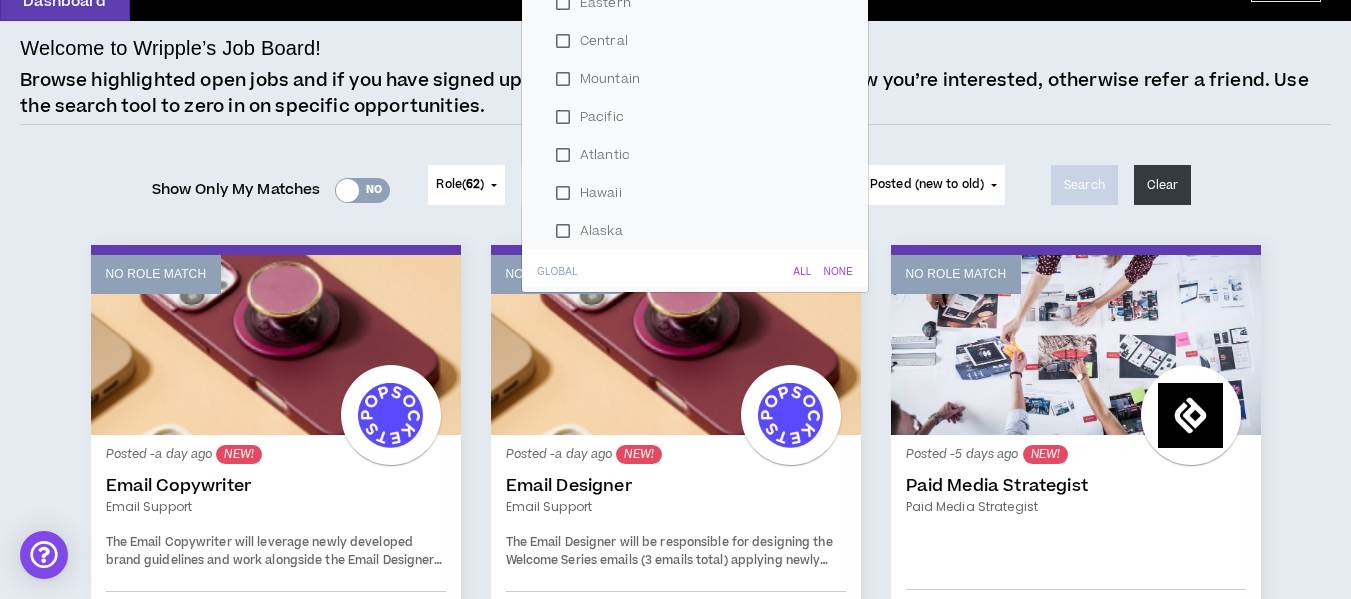 scroll, scrollTop: 0, scrollLeft: 0, axis: both 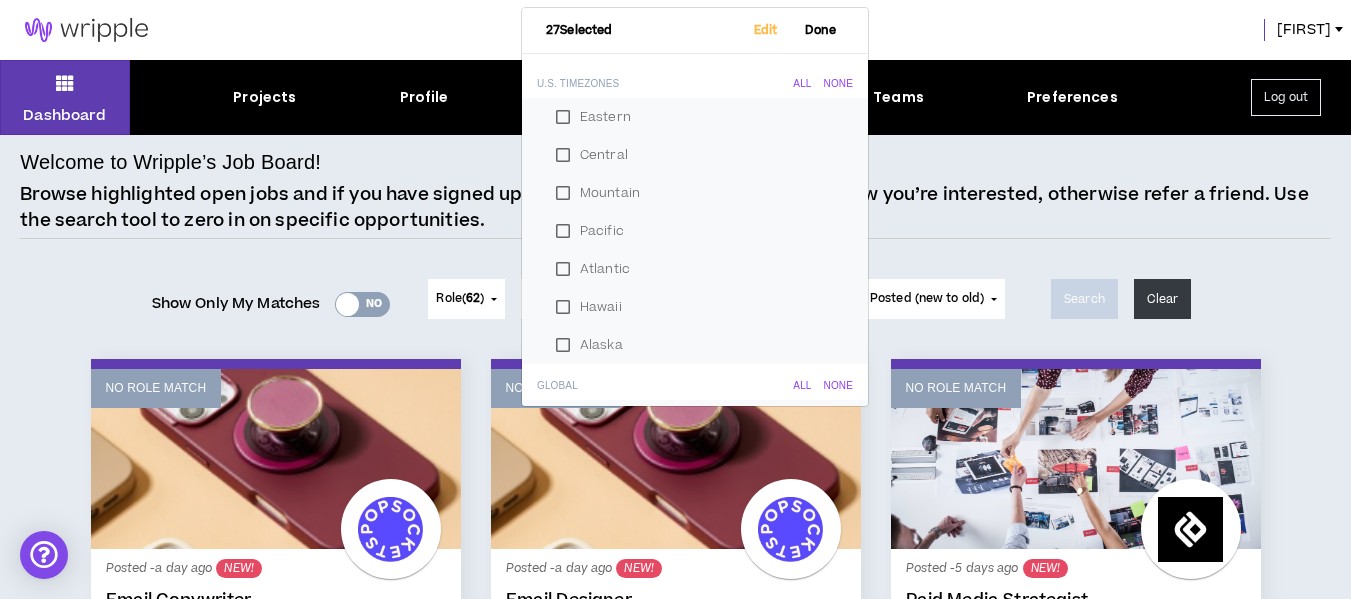 click on "Show Only My Matches Yes No Role  ( 62 ) 62  Selected Edit Done Experience & Design All None Instructional Designer User Research Specialist Visual & UI Designer Product Manager SEO Specialist Business Analyst User Experience Designer Web Designer Marketing Creative All None Copy Writer Video Producer Video Editor Illustrator Creative Producer Graphic Designer Creative Director Content Creator Art Director Photographer Videographer Voice Over Talent Motion Graphics/Animation Designer Email Designer & Developer Proofreader NFT Creator / Artist Production Designer Print Producer Engagement Leadership All None Event Project Manager Engagement Lead Marketing Project Manager Technical Project Manager Agency BD Specialist Strategy & Planning All None Marketing Strategist Content Strategist Business Strategist Brand Planner Market Researcher+Analyst Media Strategist Social Media Strategist Corporate Communications Strategist AI Consultant Marketing Manager Tech & AI All None Salesforce Administrator QA Specialist  (" at bounding box center (675, 299) 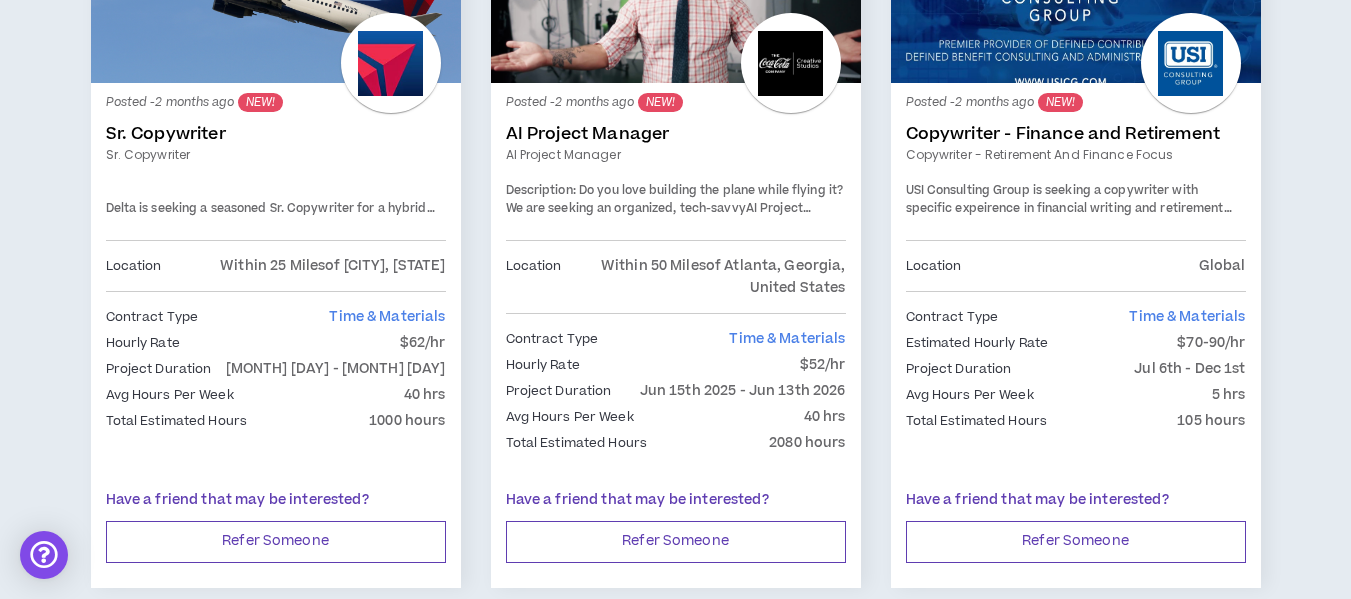 scroll, scrollTop: 2708, scrollLeft: 0, axis: vertical 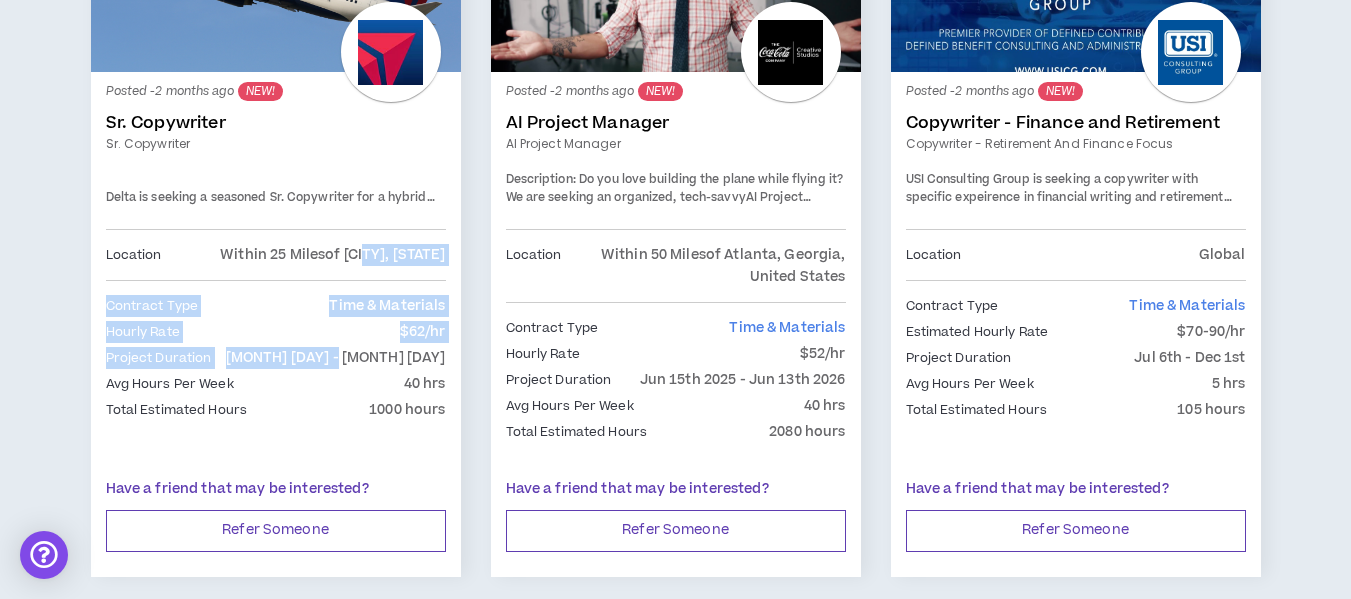 drag, startPoint x: 382, startPoint y: 211, endPoint x: 427, endPoint y: 321, distance: 118.84864 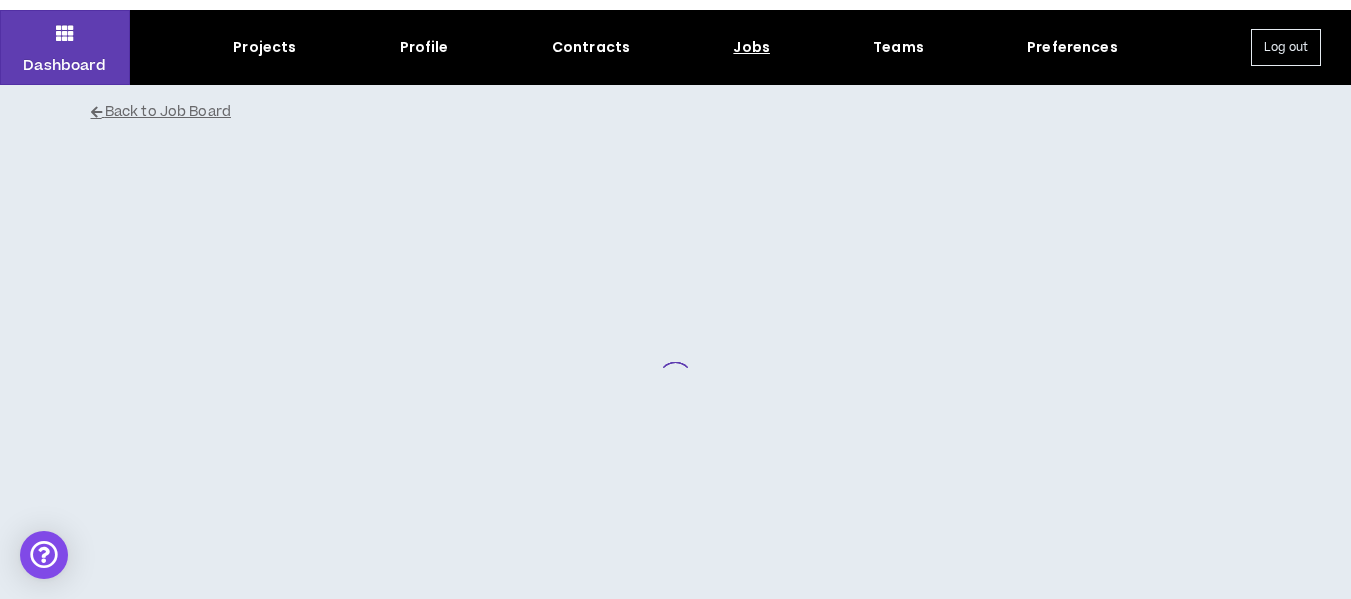 scroll, scrollTop: 0, scrollLeft: 0, axis: both 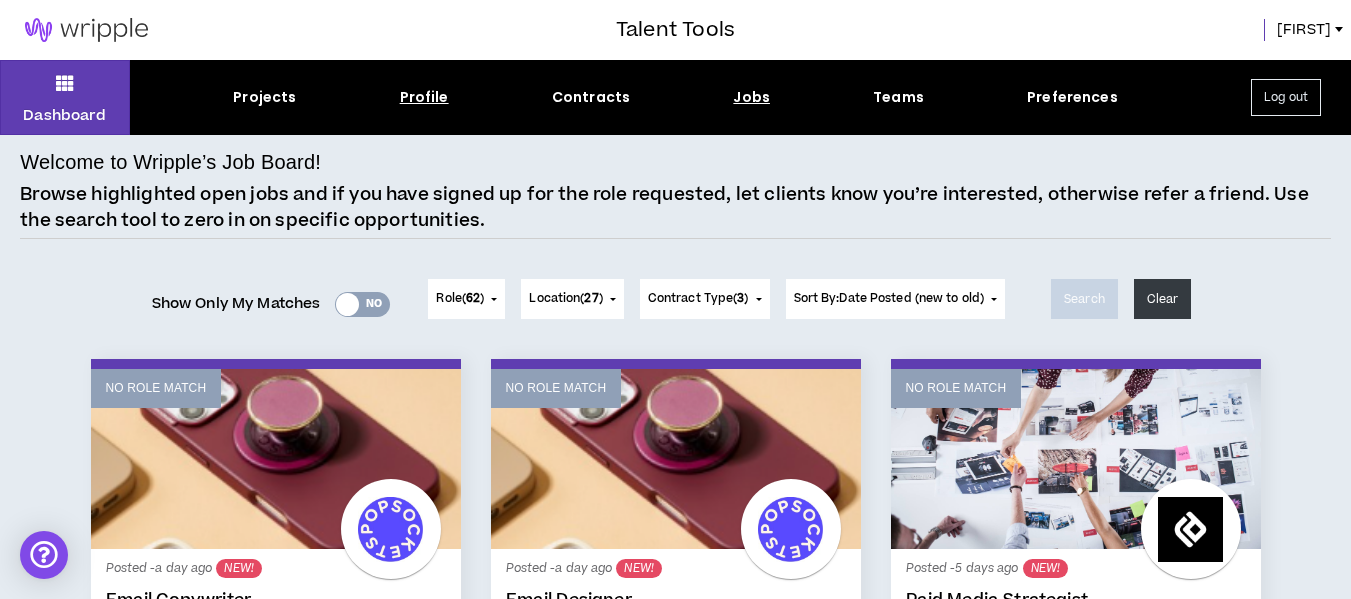 click on "Profile" at bounding box center (424, 97) 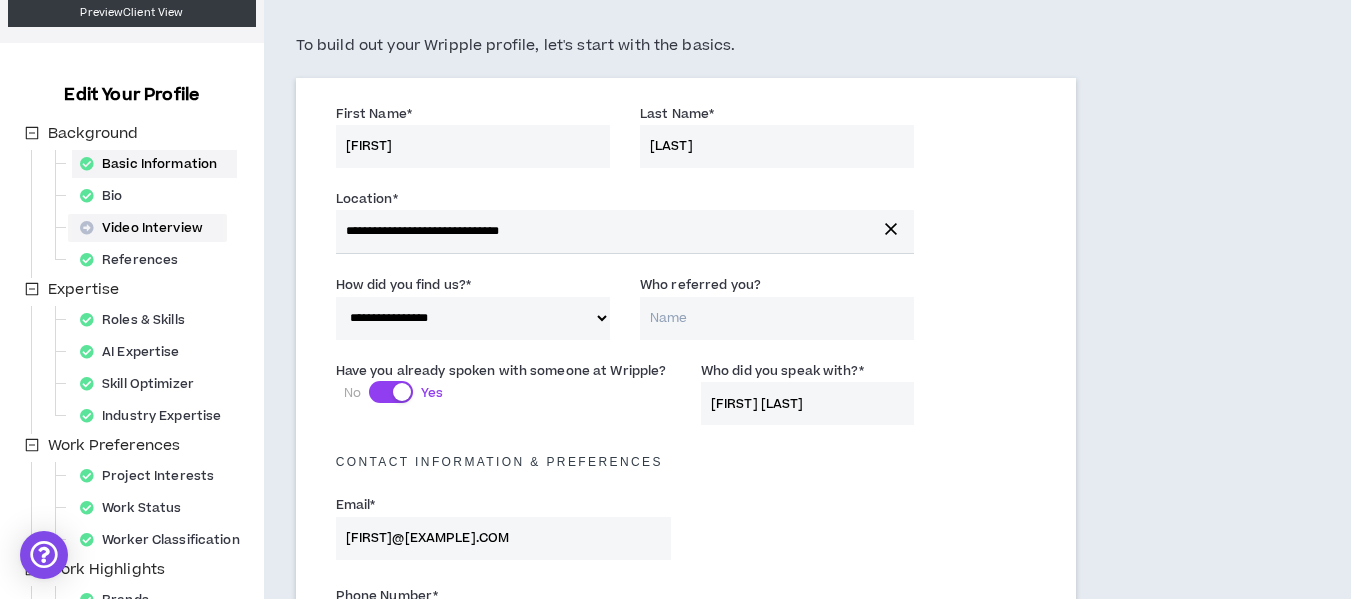 scroll, scrollTop: 145, scrollLeft: 0, axis: vertical 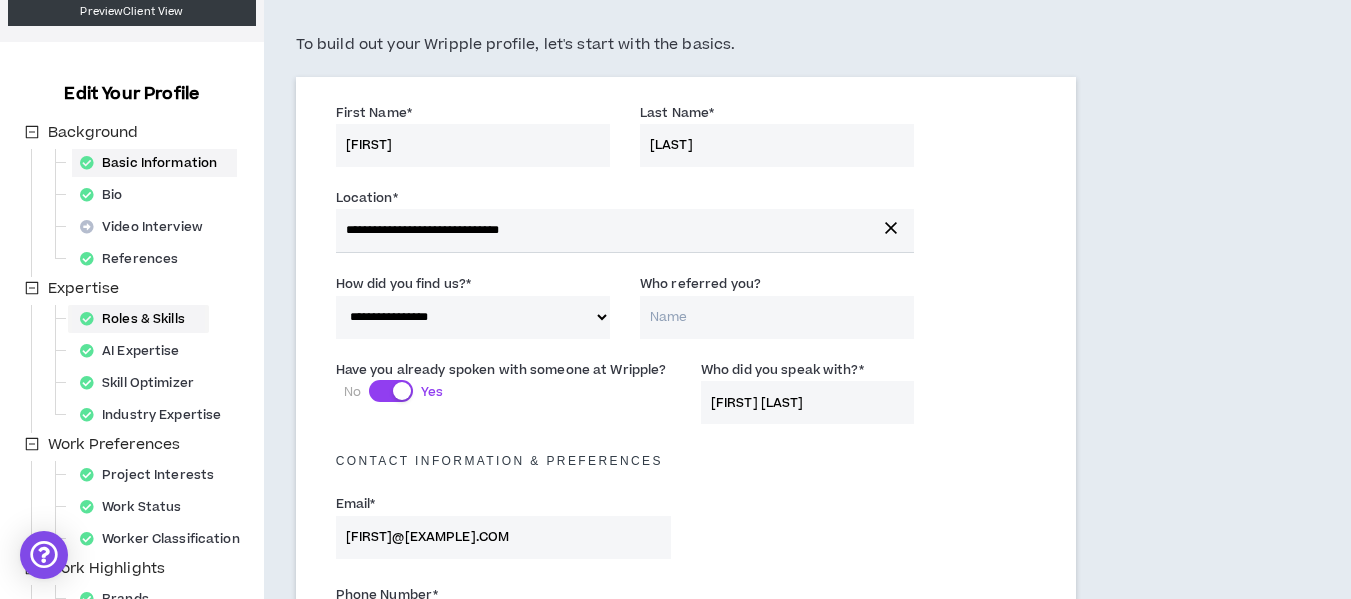 click on "Roles & Skills" at bounding box center (138, 319) 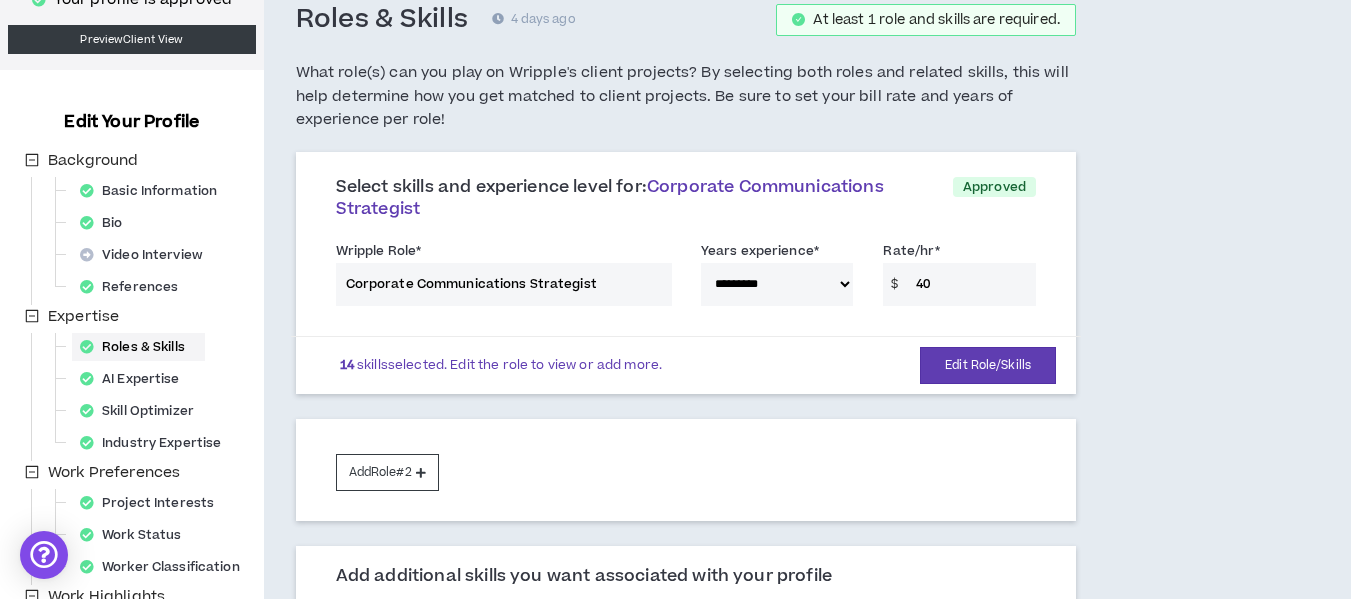 scroll, scrollTop: 118, scrollLeft: 0, axis: vertical 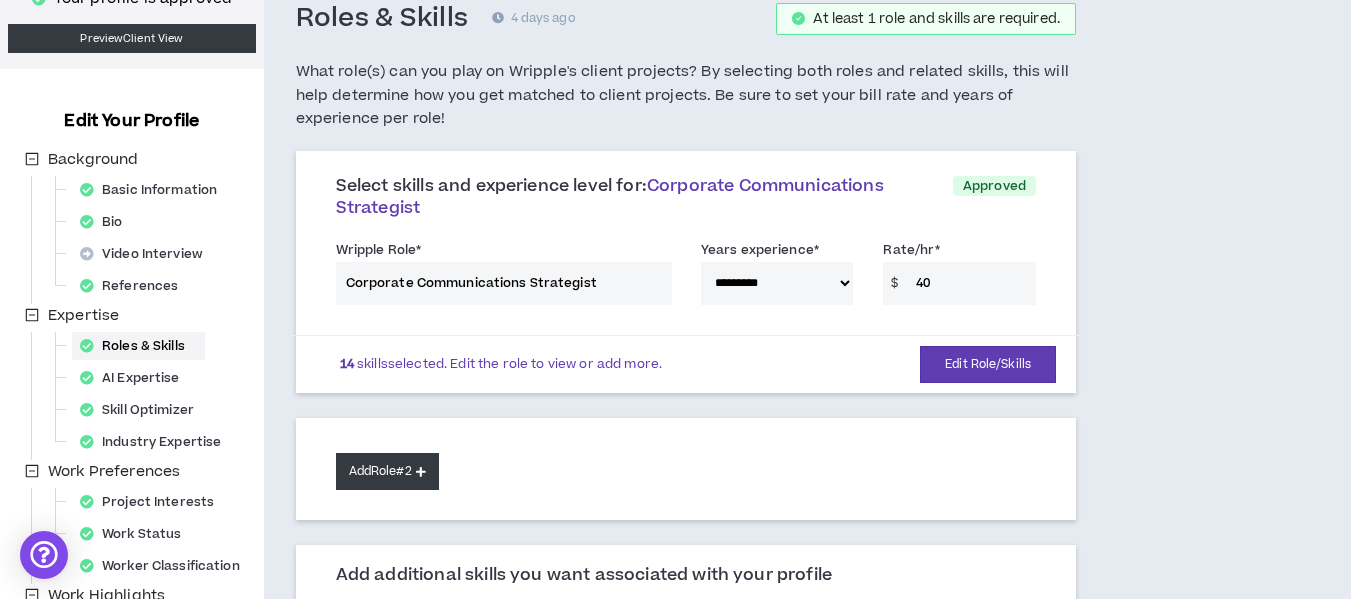 click on "Add  Role  #2" at bounding box center (387, 471) 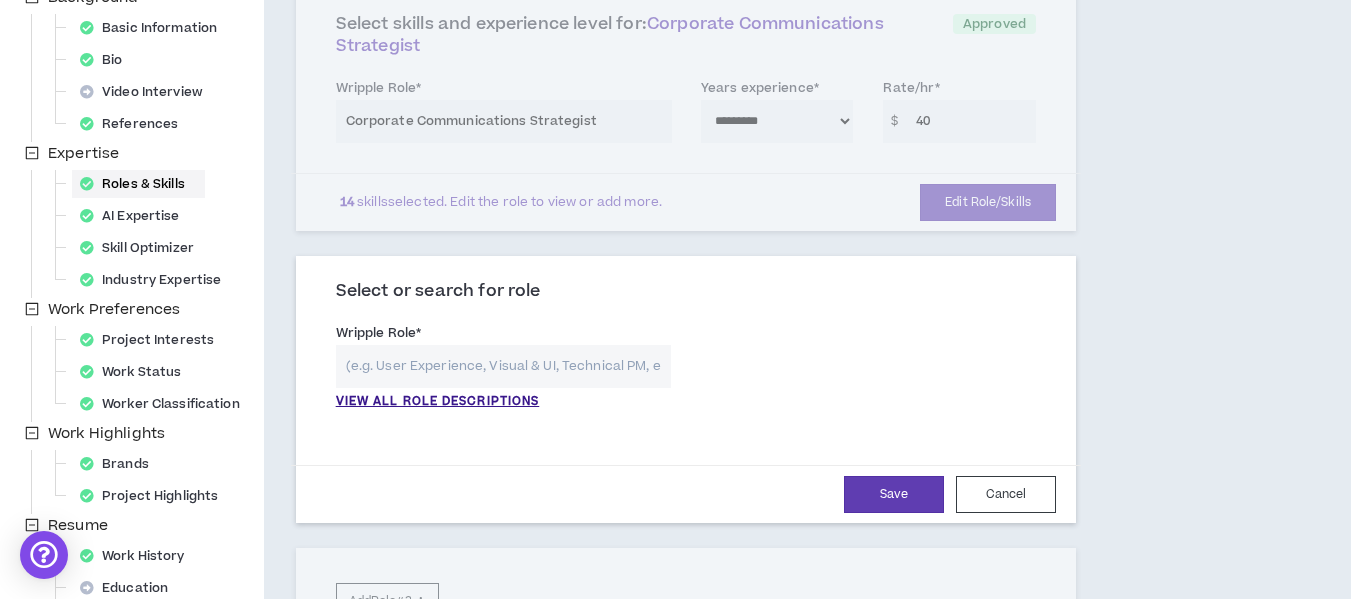 scroll, scrollTop: 281, scrollLeft: 0, axis: vertical 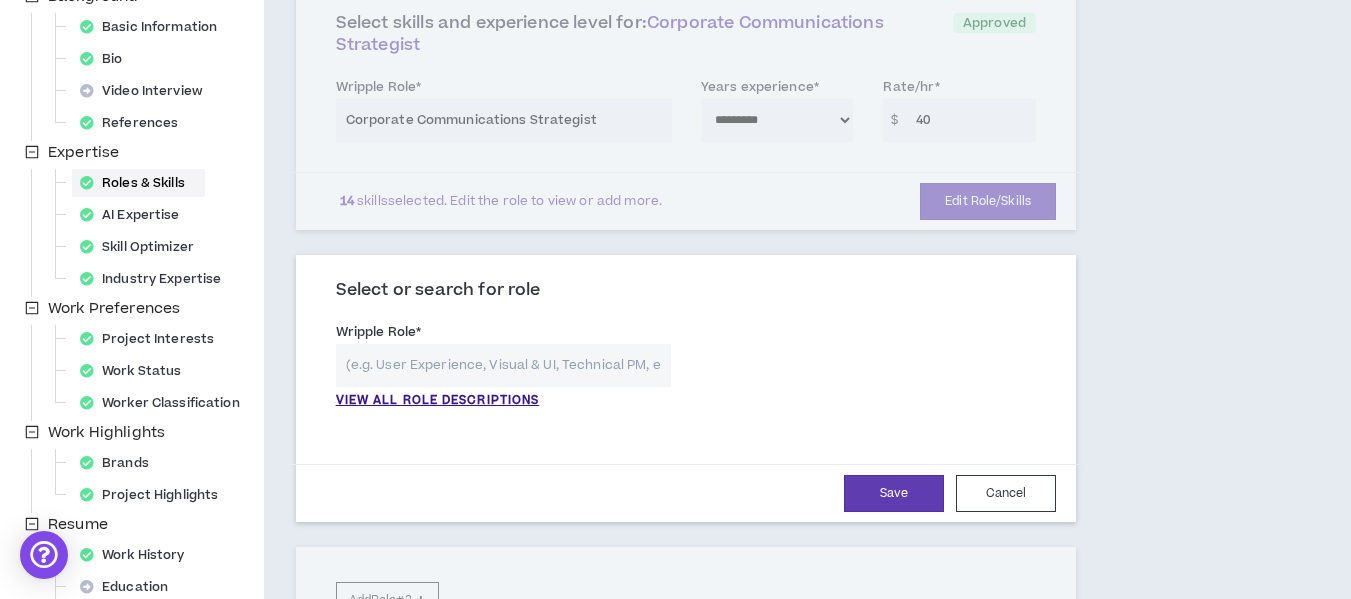 click at bounding box center (503, 365) 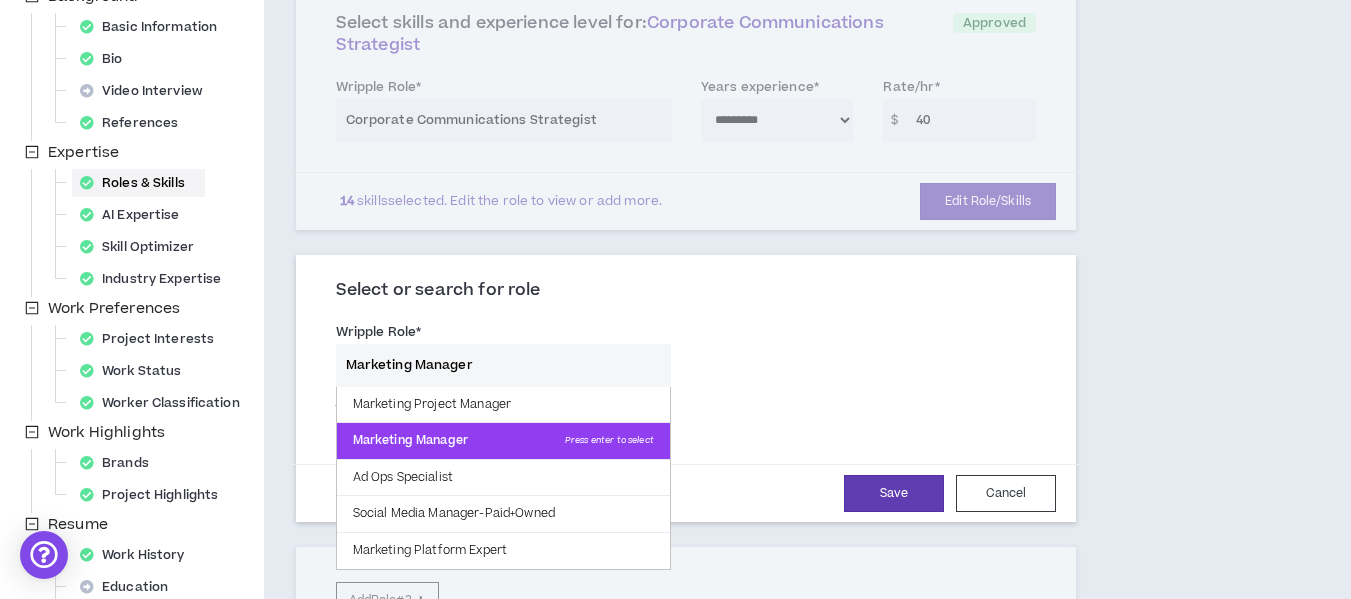 type on "Marketing Manager" 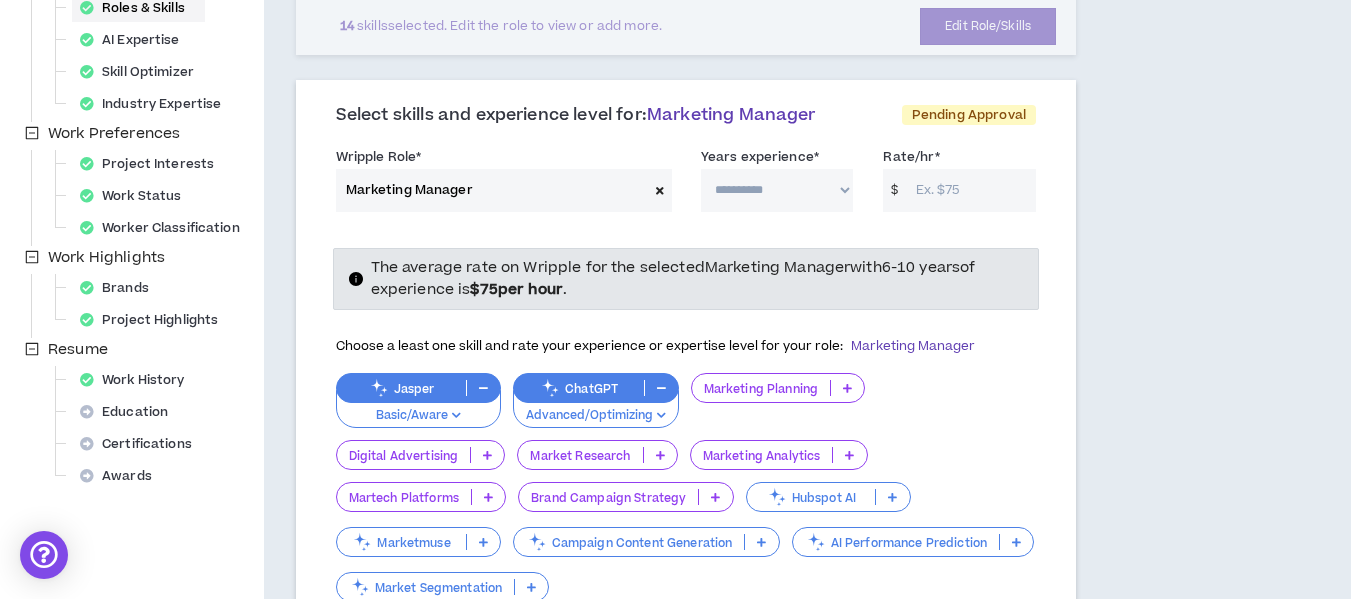 scroll, scrollTop: 458, scrollLeft: 0, axis: vertical 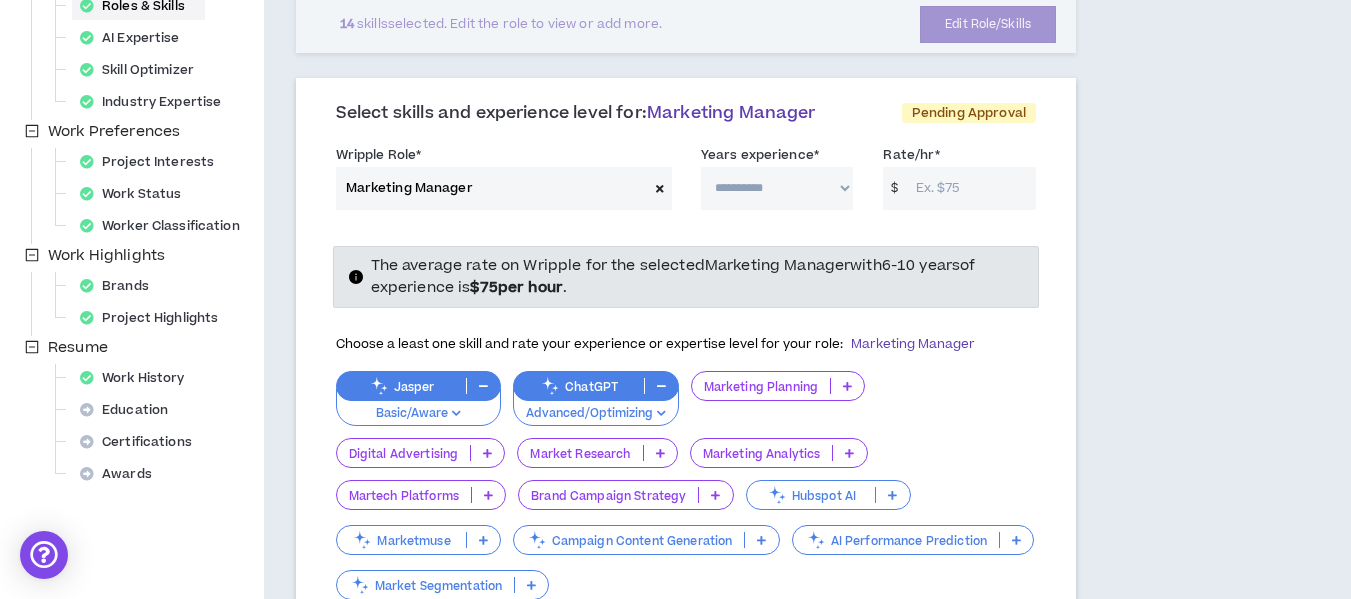 click on "**********" at bounding box center (777, 188) 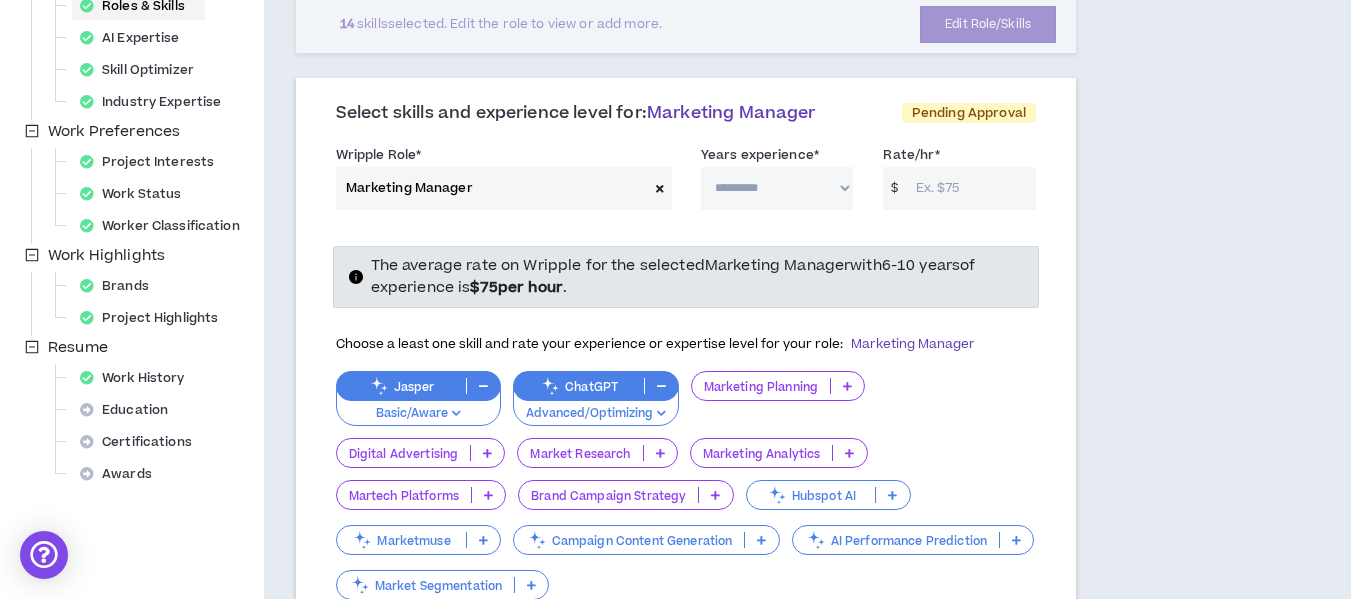 click on "**********" at bounding box center [777, 188] 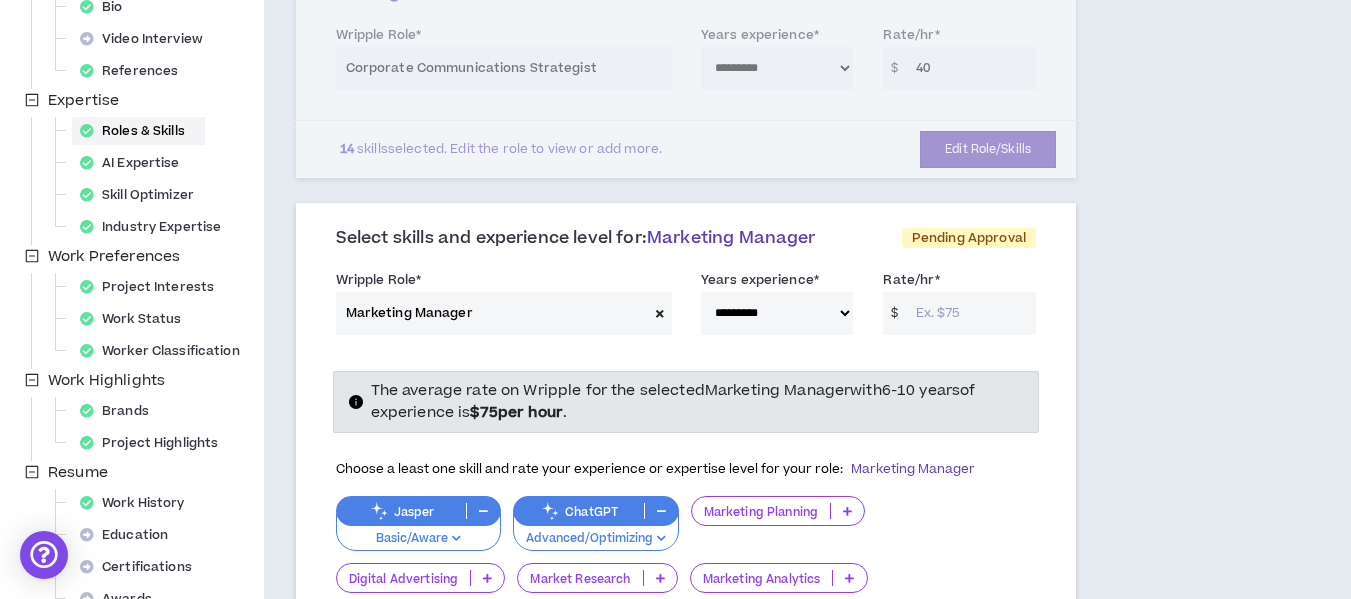 scroll, scrollTop: 336, scrollLeft: 0, axis: vertical 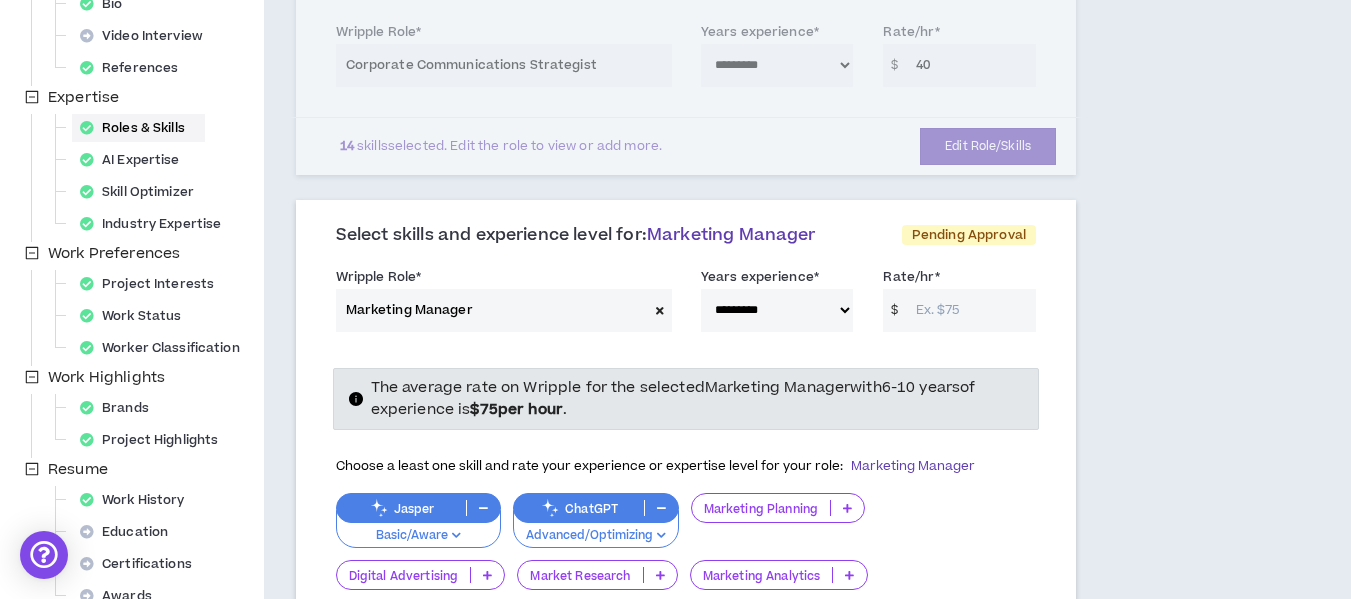 click on "Rate/hr  *" at bounding box center [971, 310] 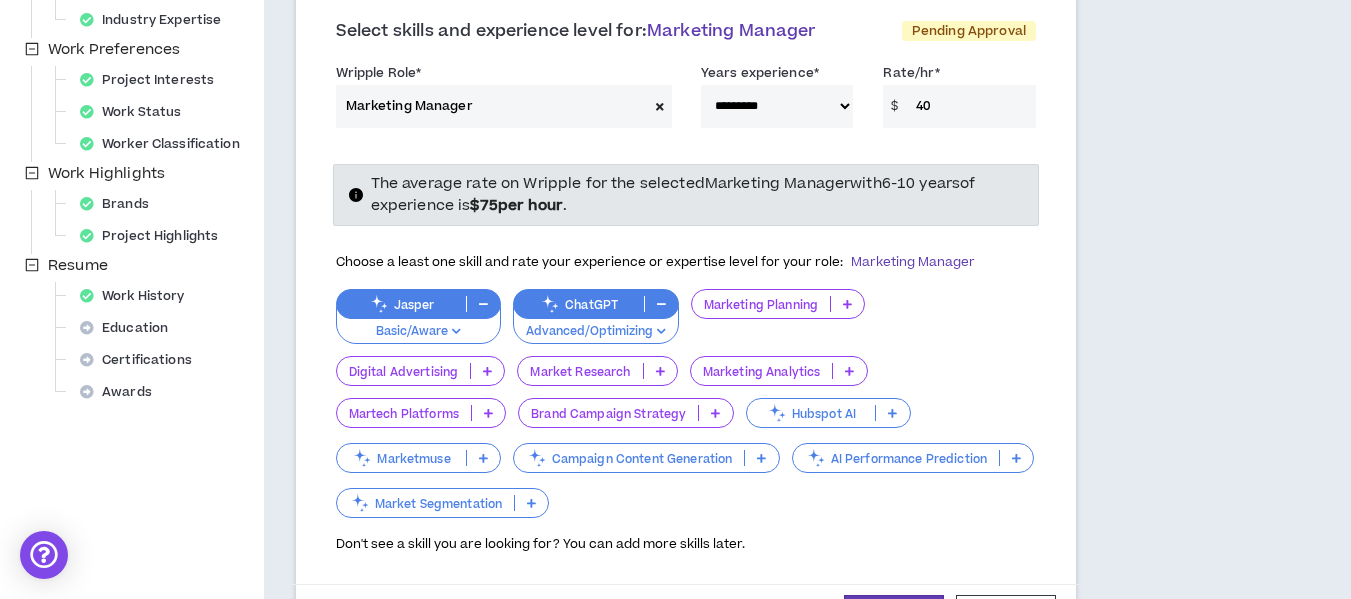 scroll, scrollTop: 541, scrollLeft: 0, axis: vertical 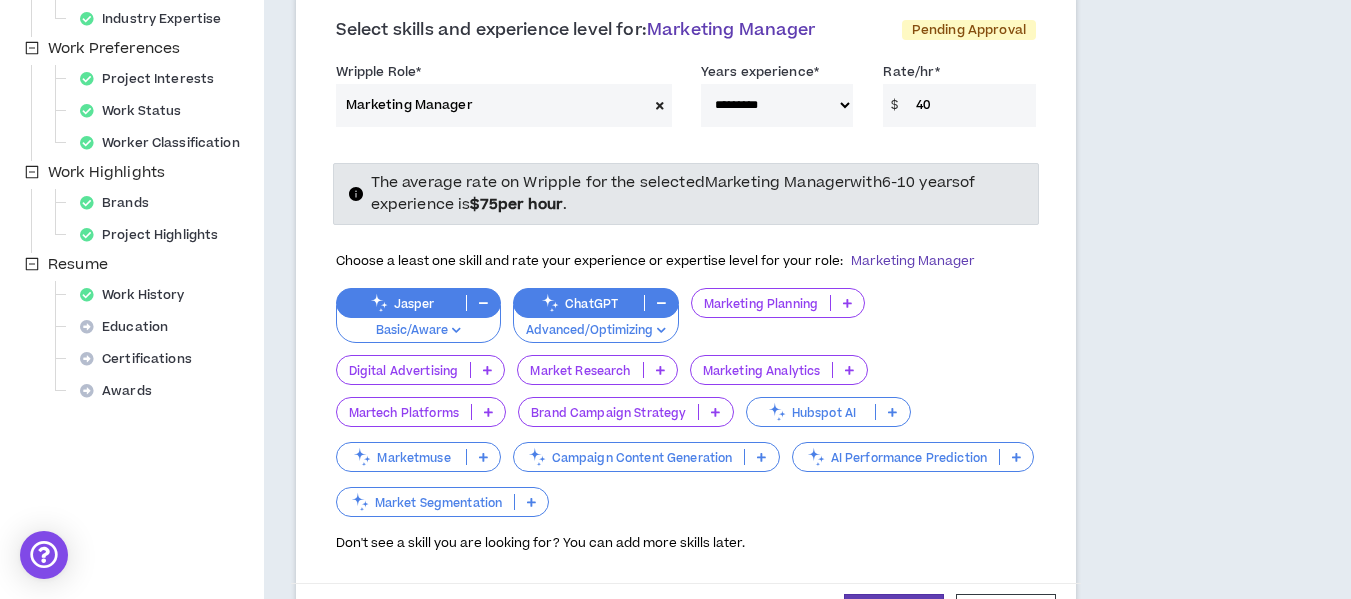 click at bounding box center [847, 303] 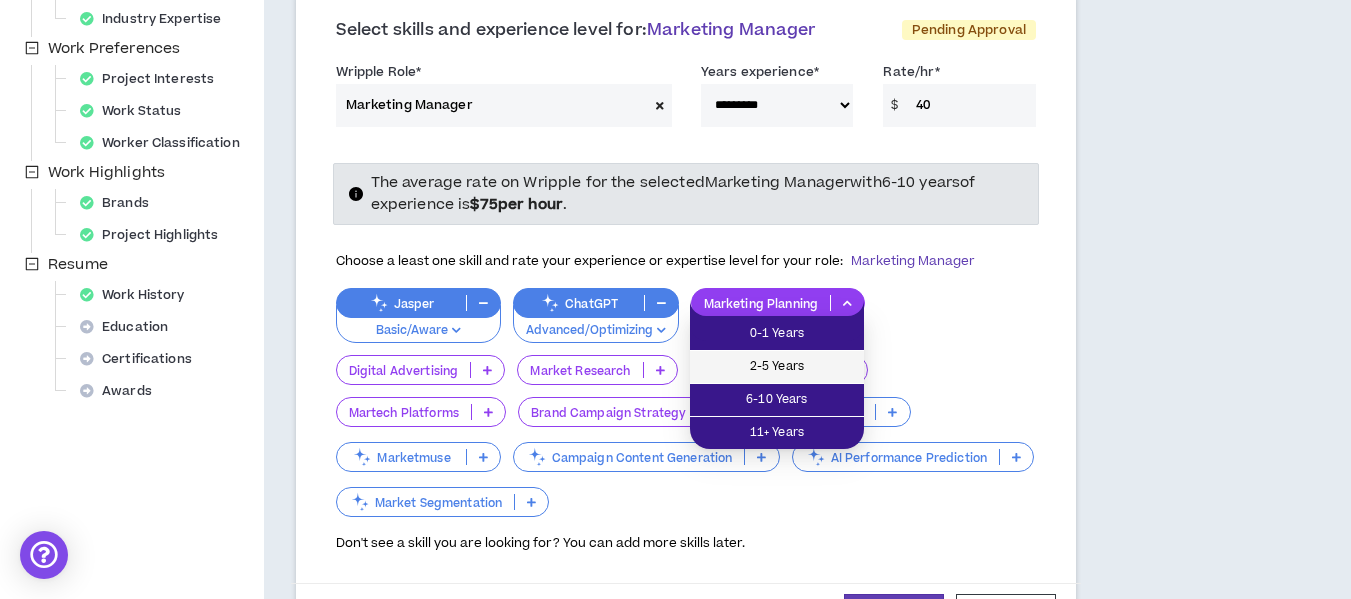 click on "2-5 Years" at bounding box center (777, 367) 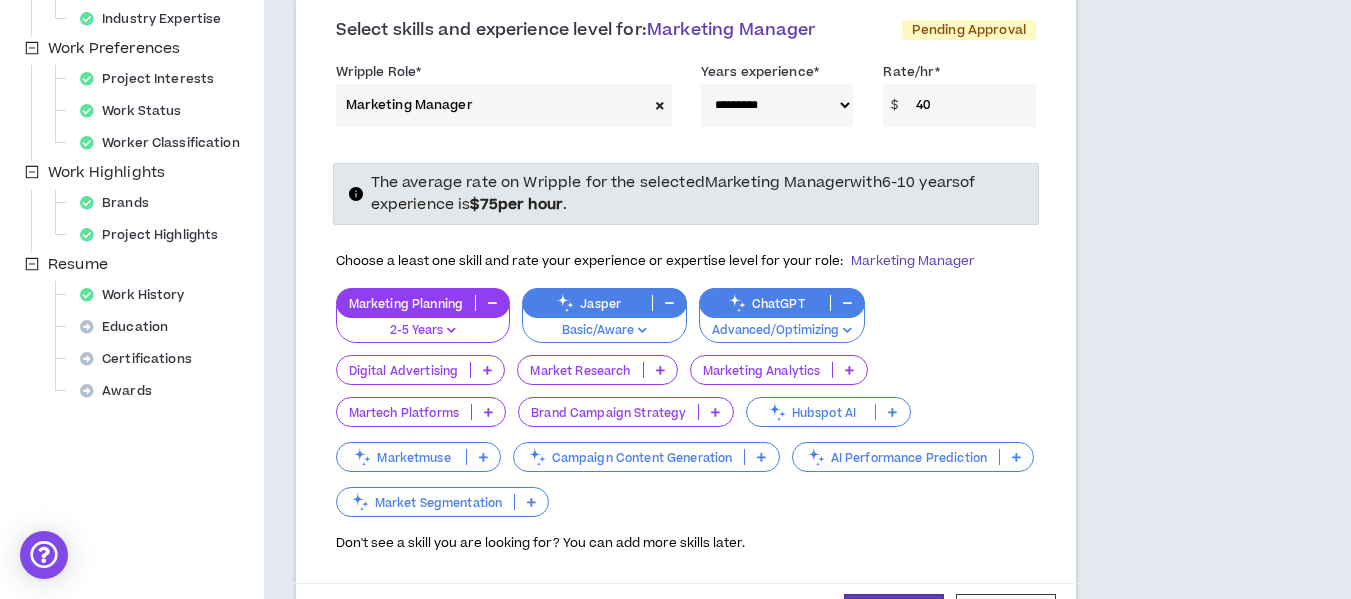 click at bounding box center (487, 370) 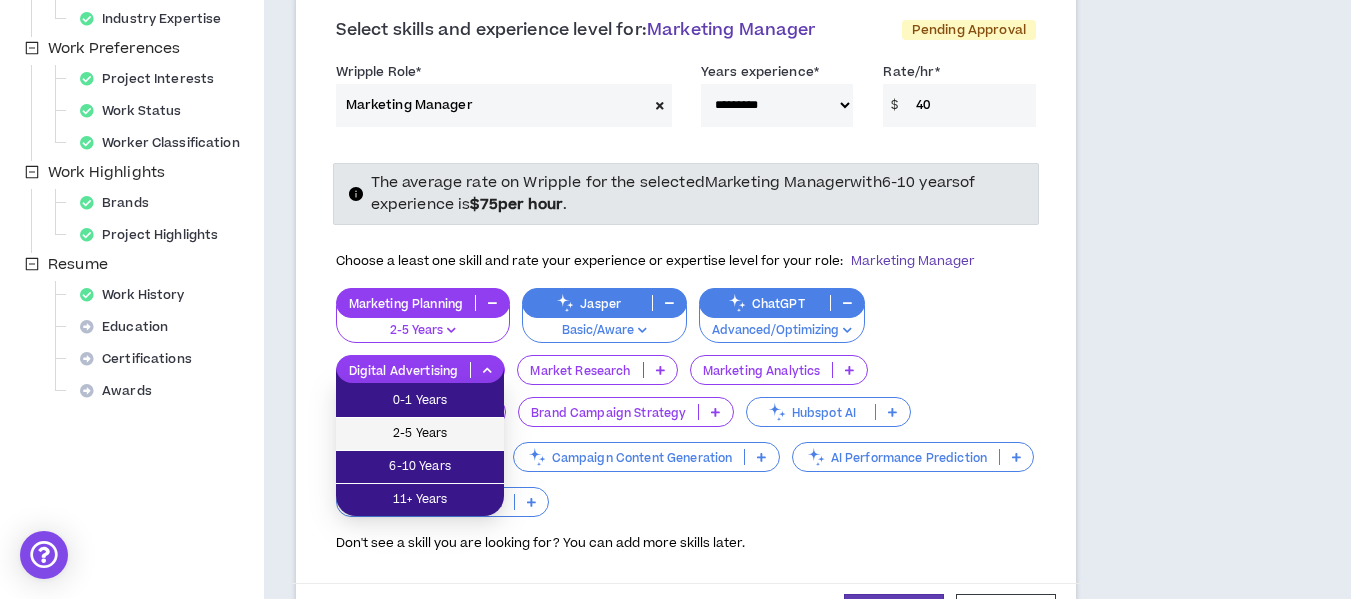 click on "2-5 Years" at bounding box center [420, 434] 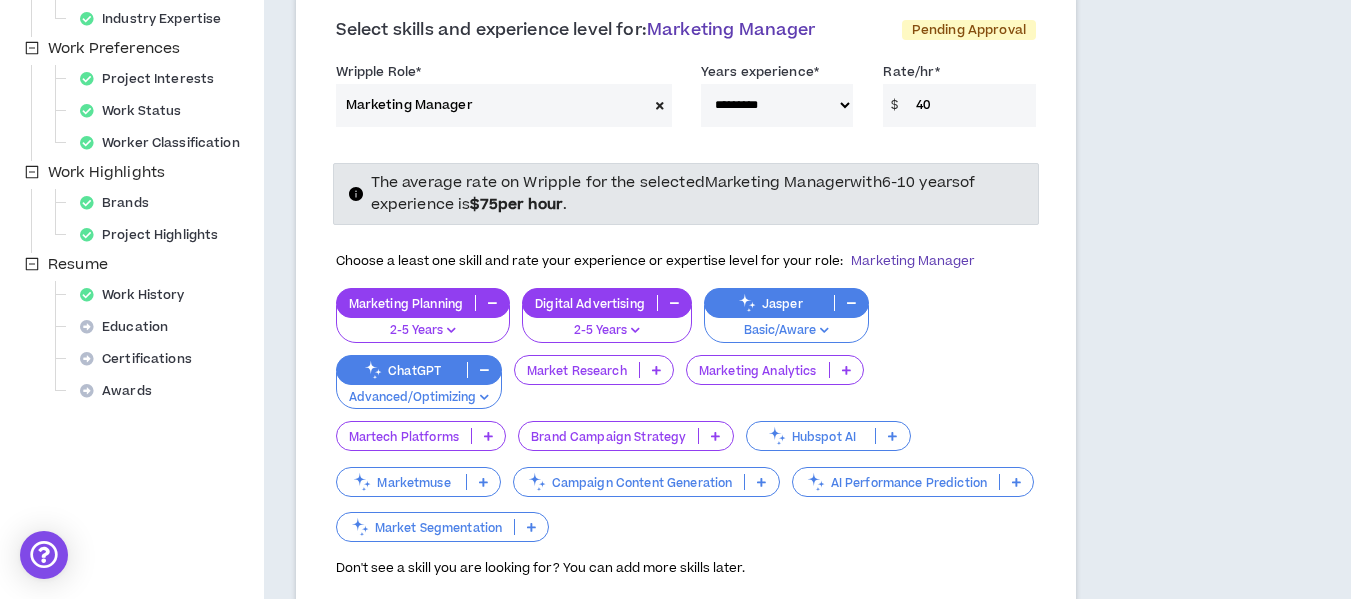 click at bounding box center [656, 370] 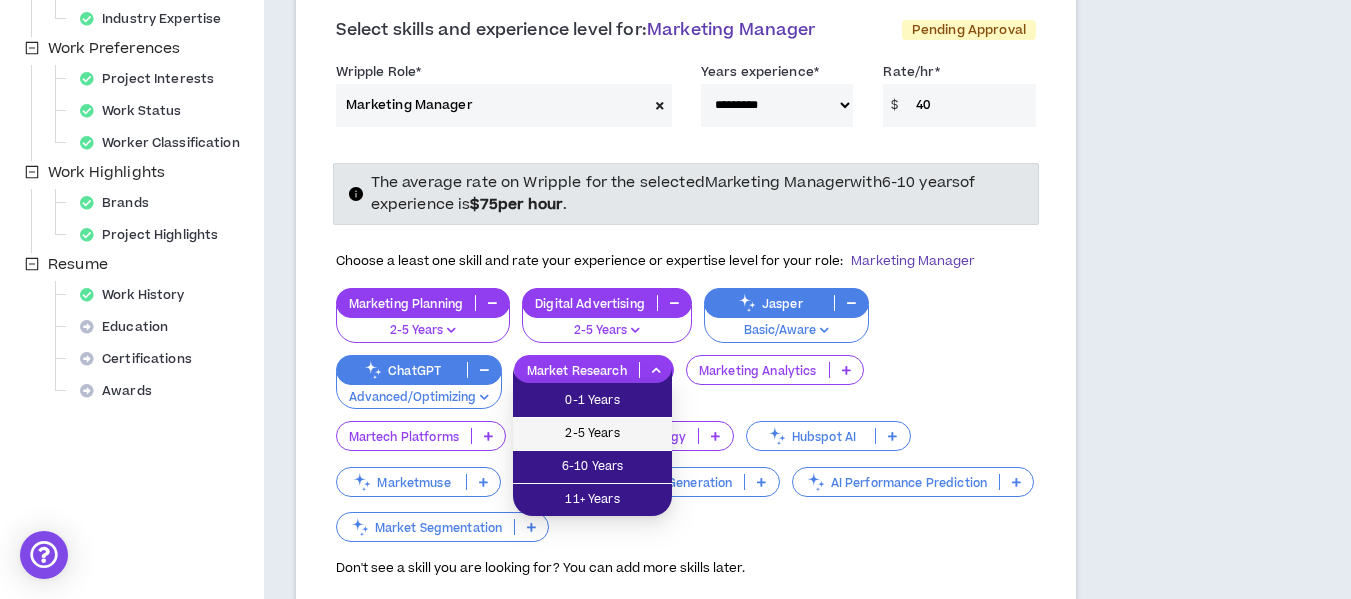 click on "2-5 Years" at bounding box center (592, 434) 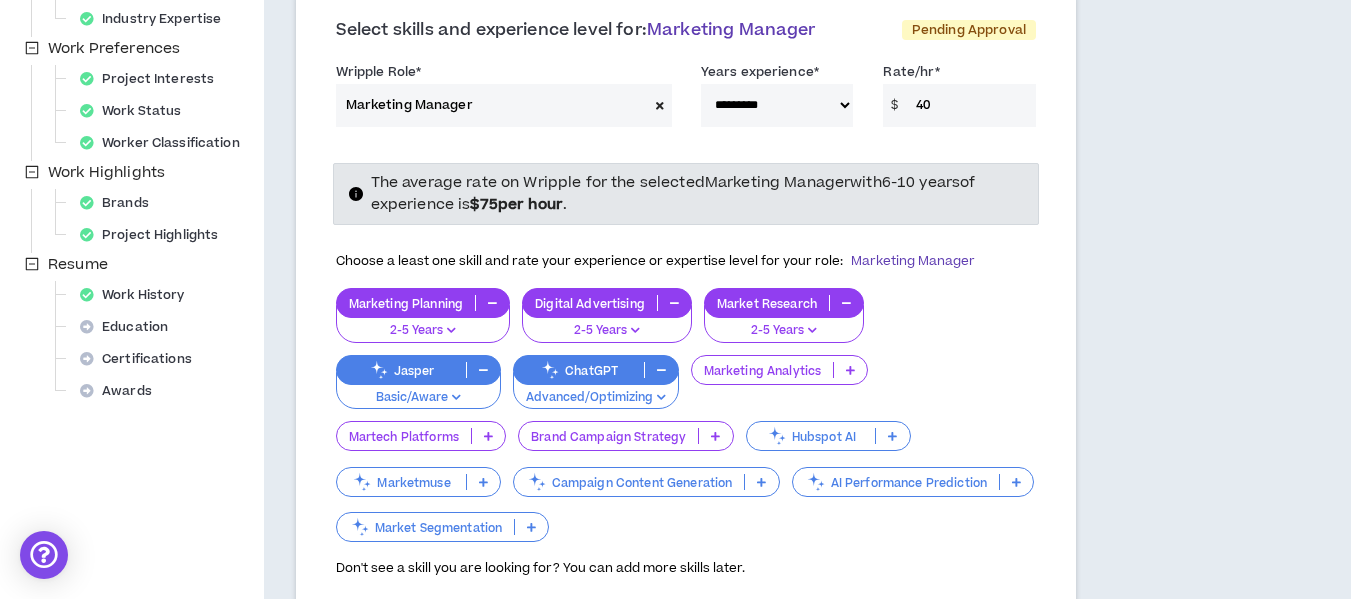 click at bounding box center (850, 370) 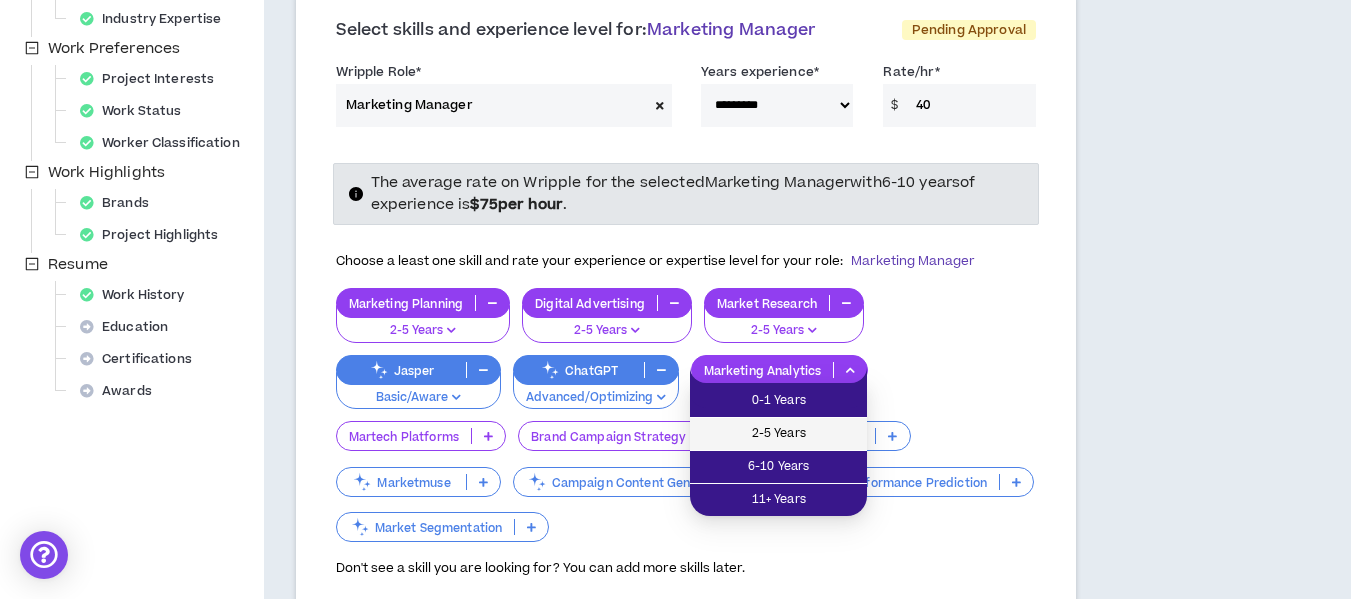 click on "2-5 Years" at bounding box center (778, 434) 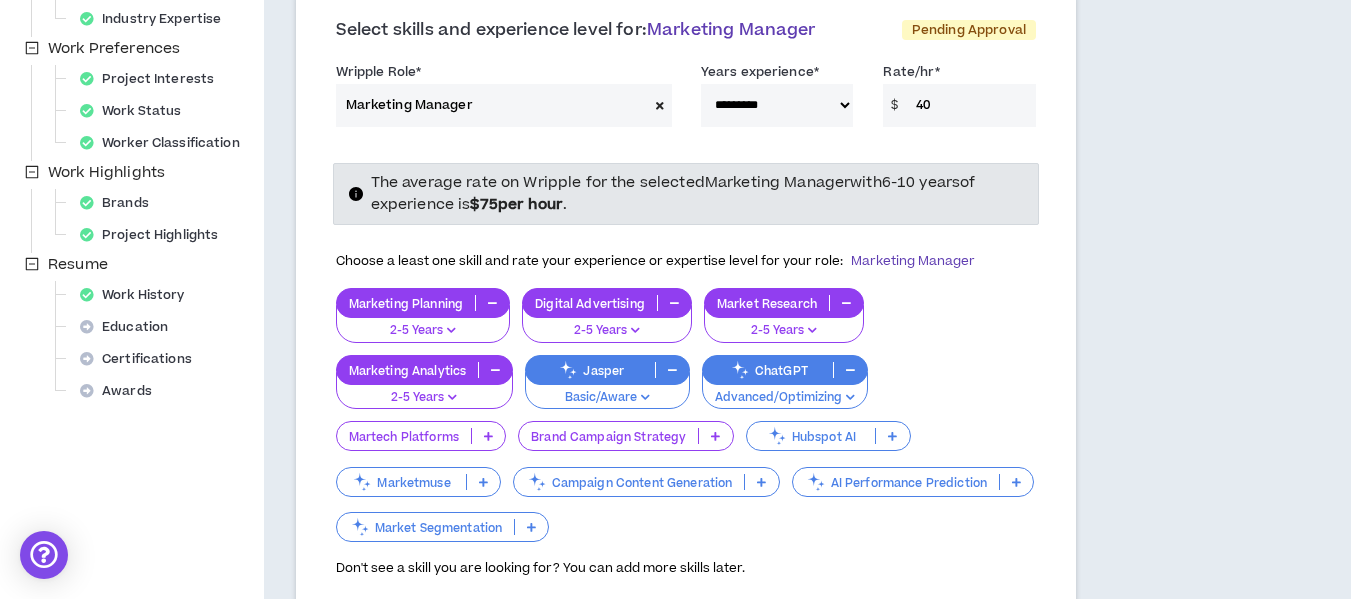 click at bounding box center [488, 436] 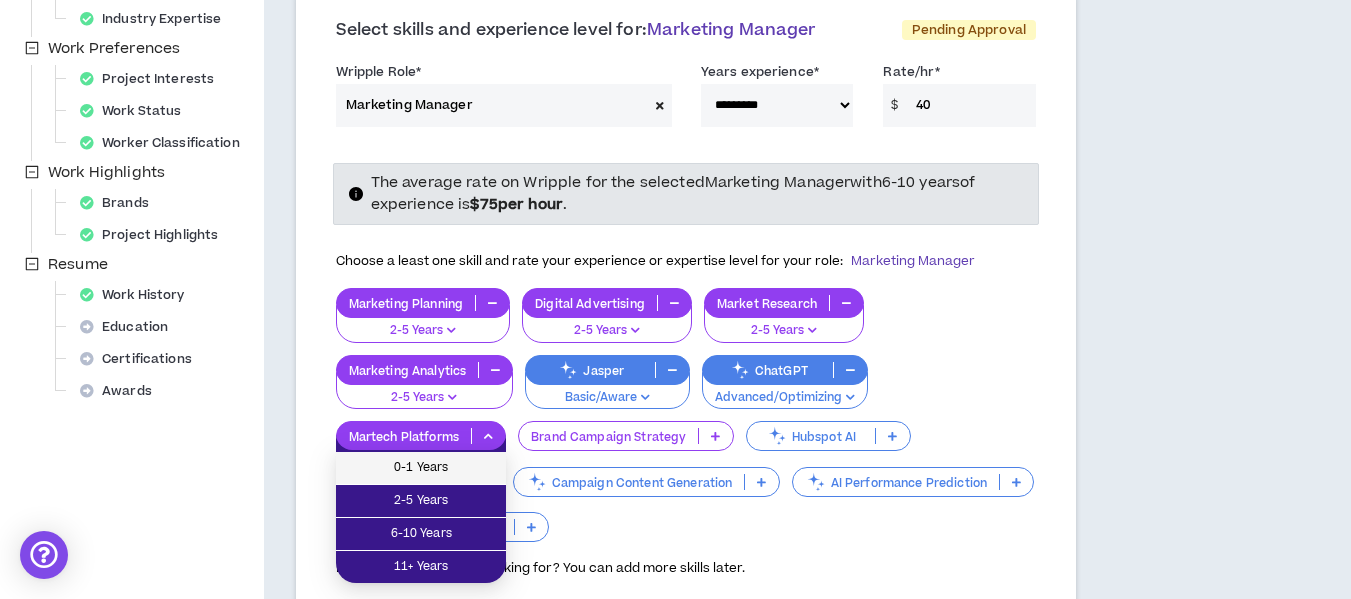 click on "0-1 Years" at bounding box center (421, 468) 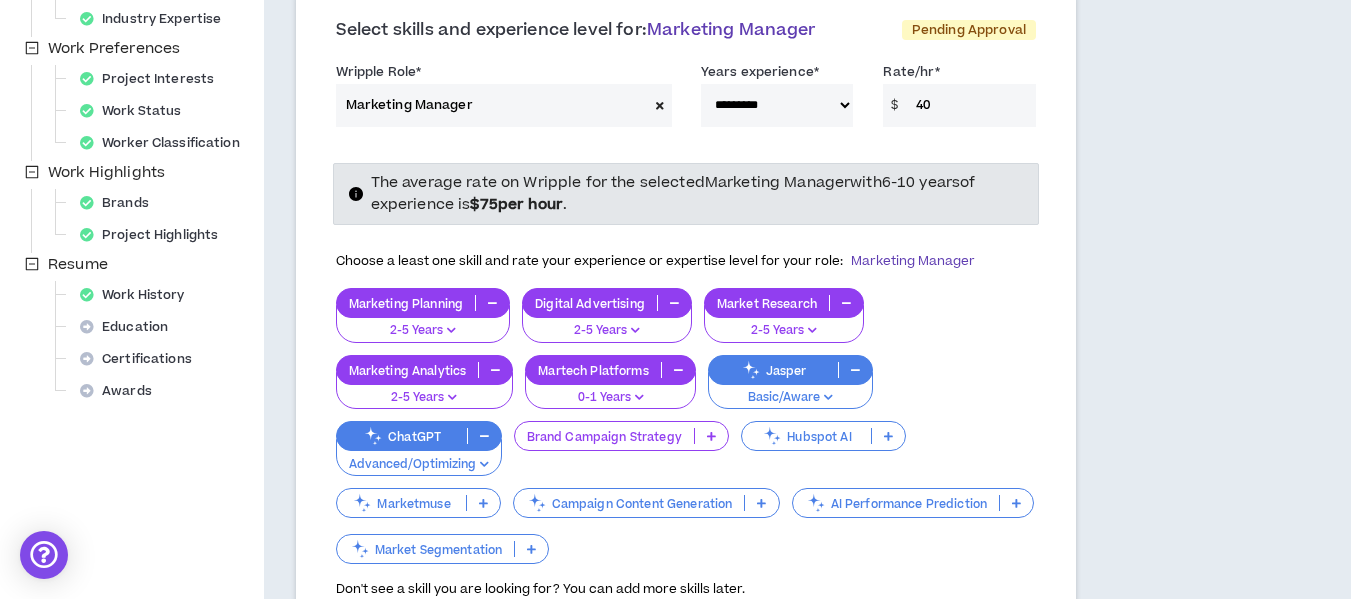 click at bounding box center (678, 370) 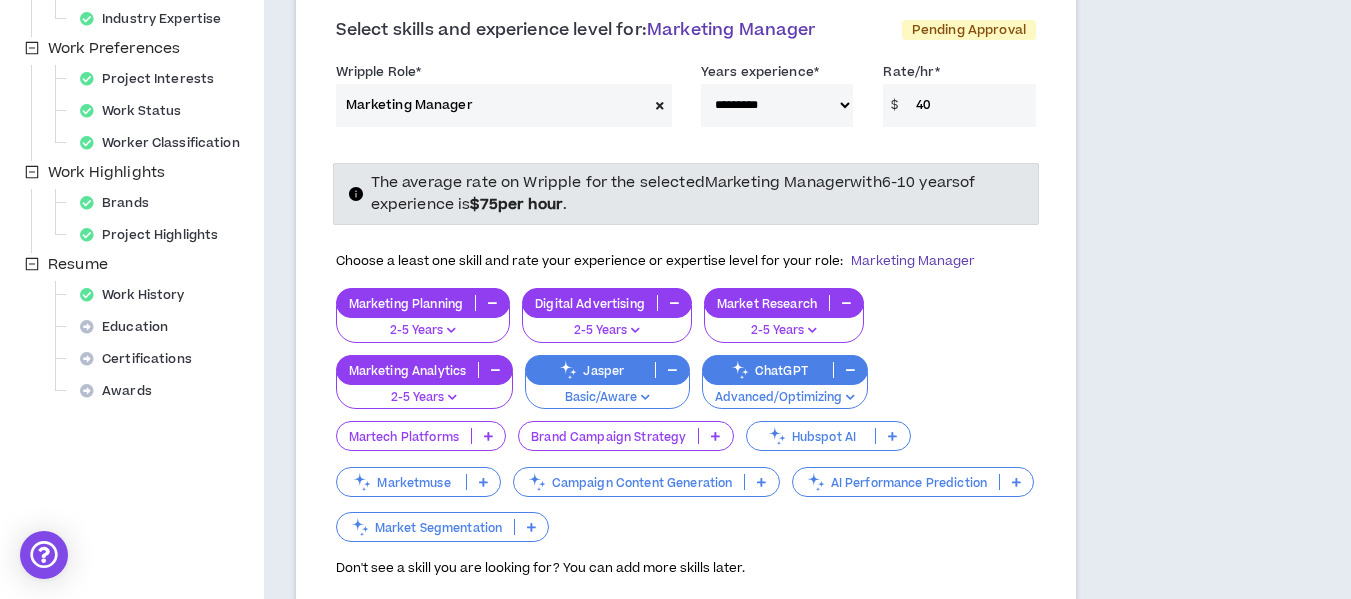 click at bounding box center [488, 436] 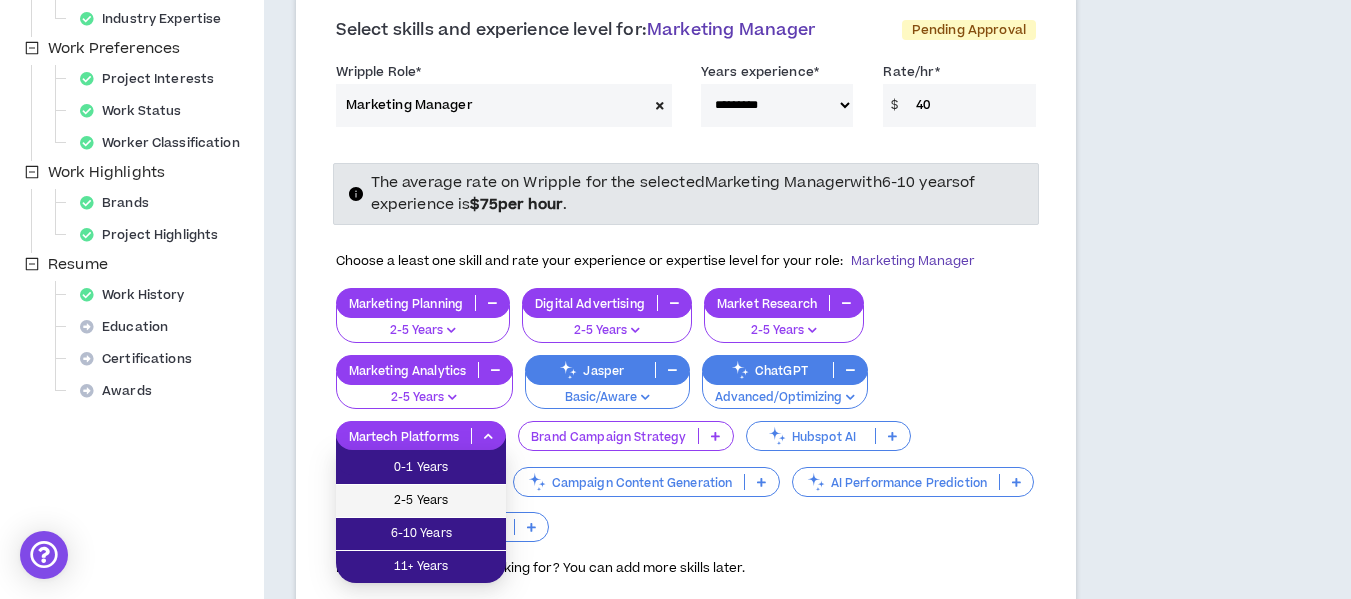 click on "2-5 Years" at bounding box center [421, 501] 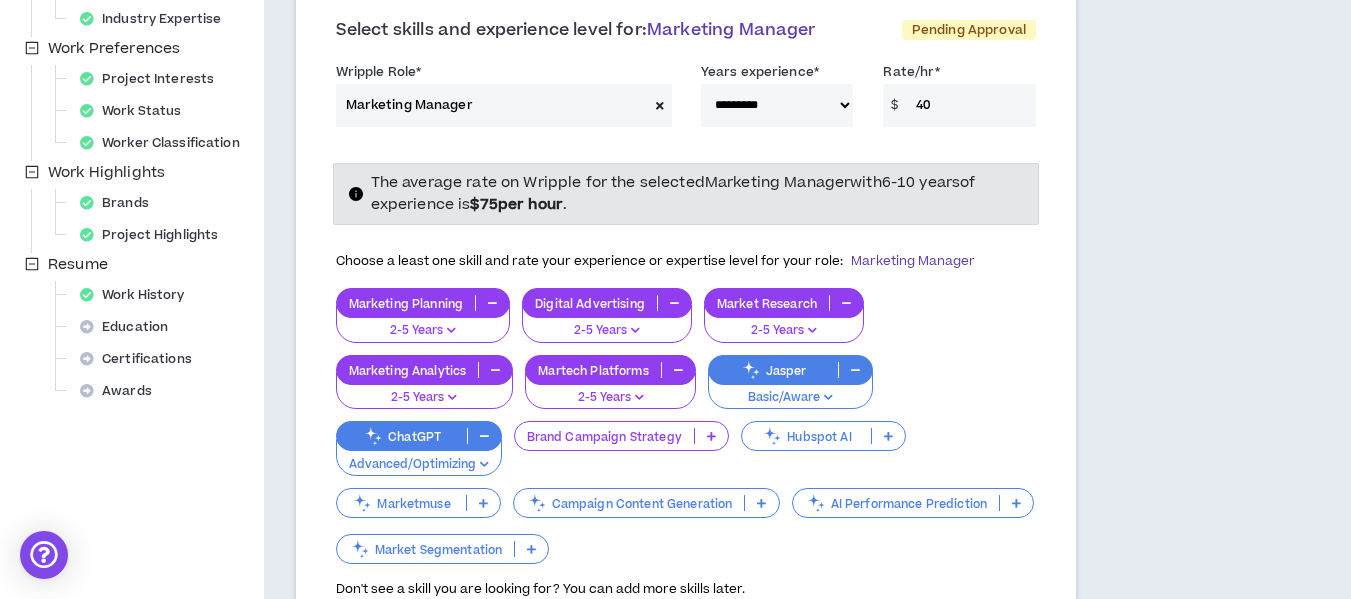 click at bounding box center [711, 436] 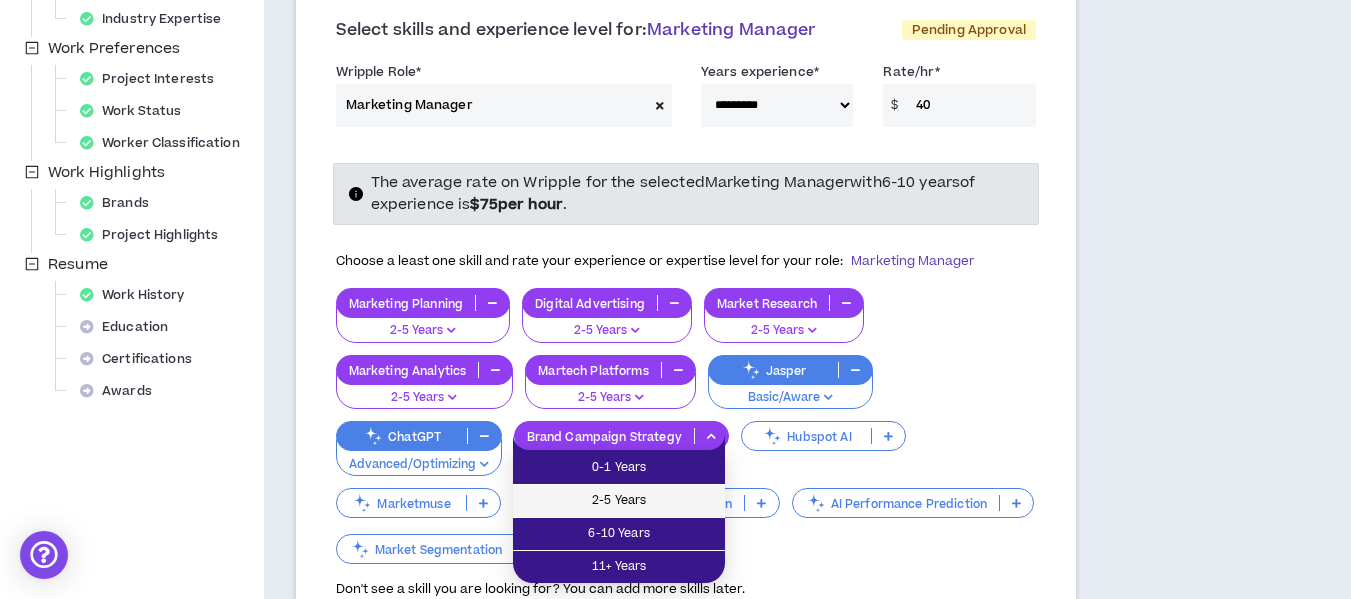 click on "2-5 Years" at bounding box center [619, 501] 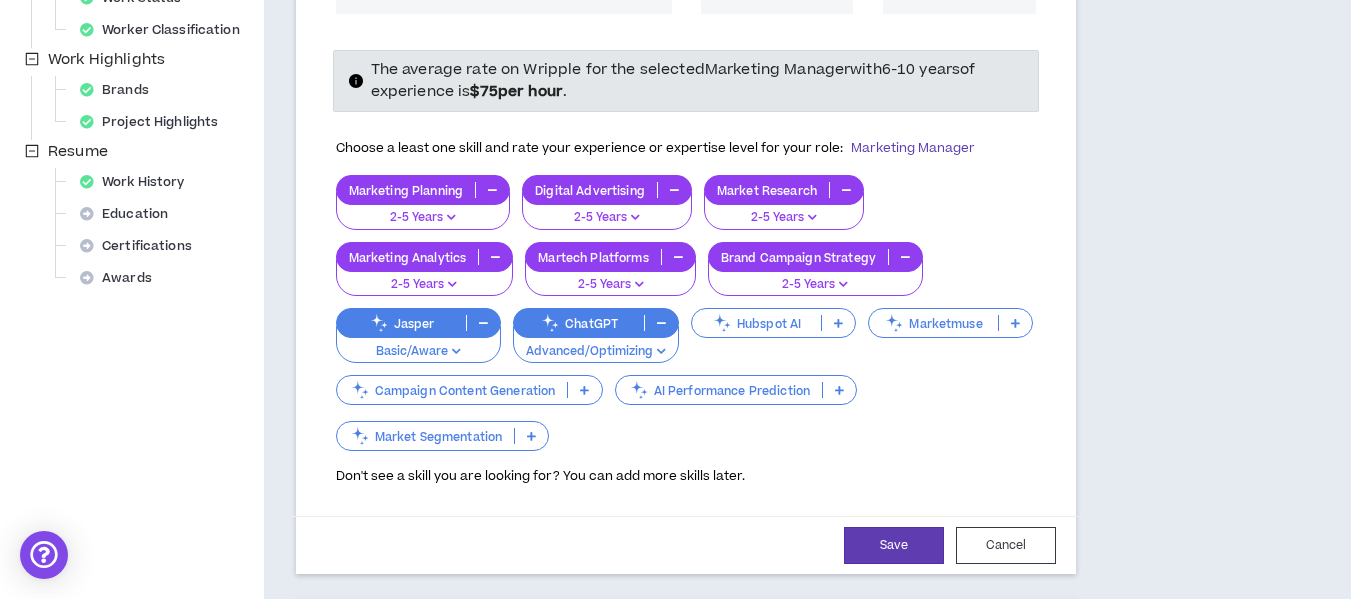 scroll, scrollTop: 655, scrollLeft: 0, axis: vertical 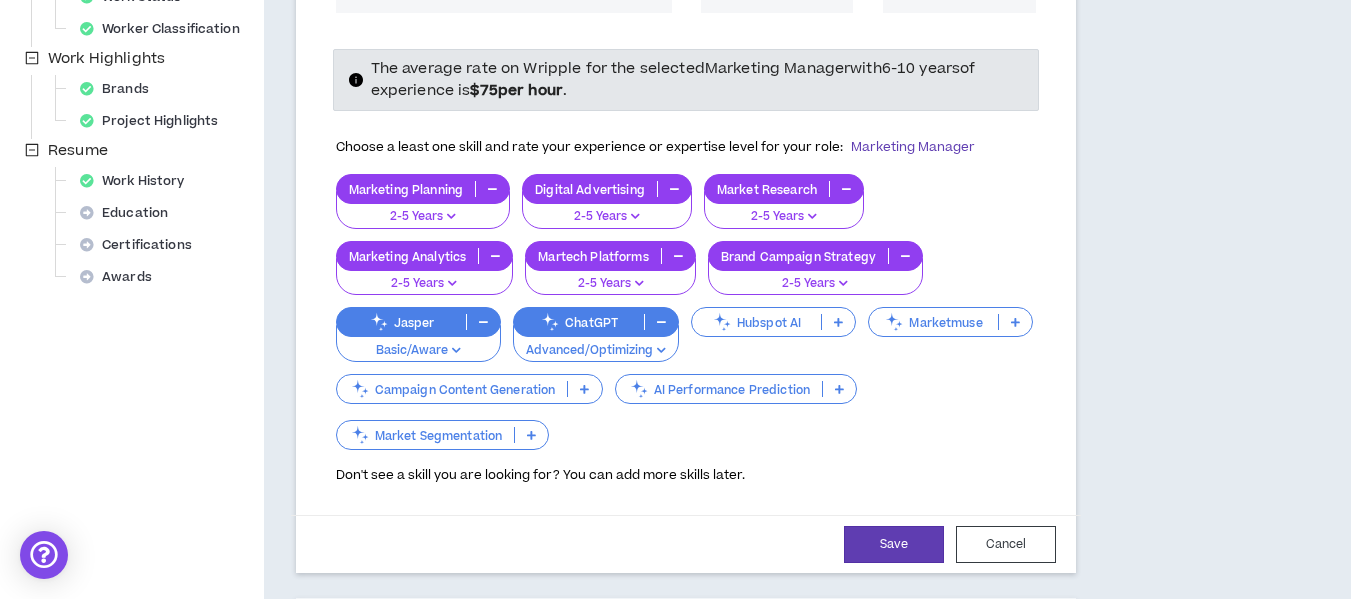 click at bounding box center (584, 389) 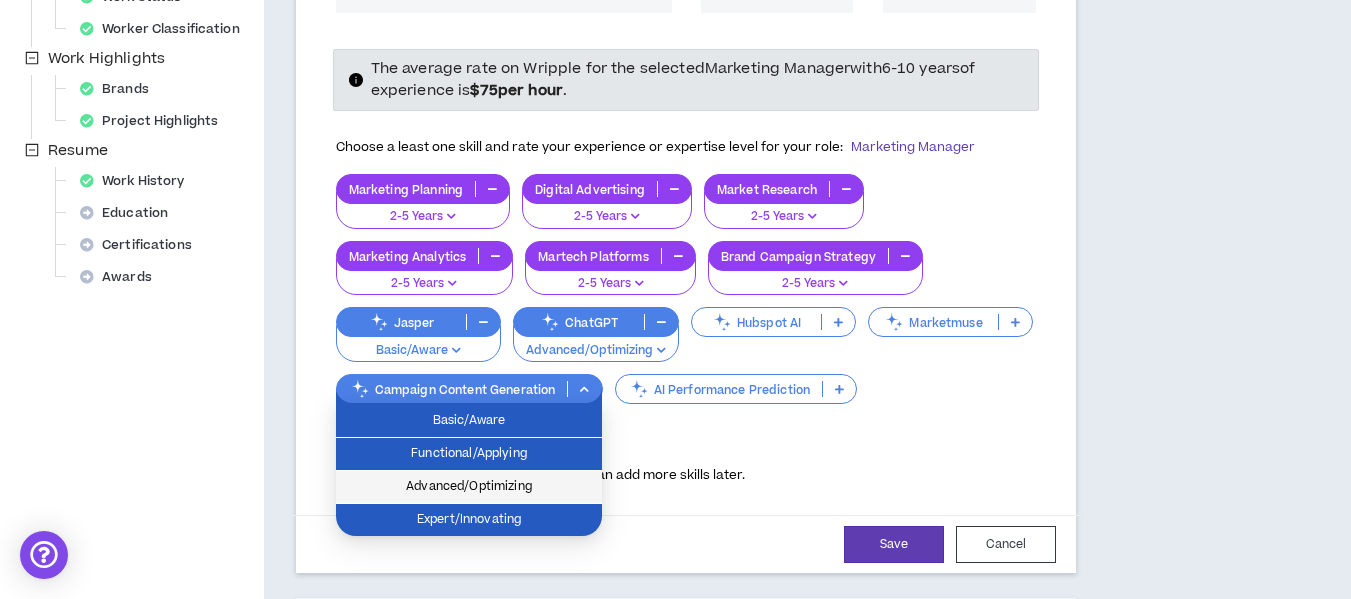 click on "Advanced/Optimizing" at bounding box center (469, 487) 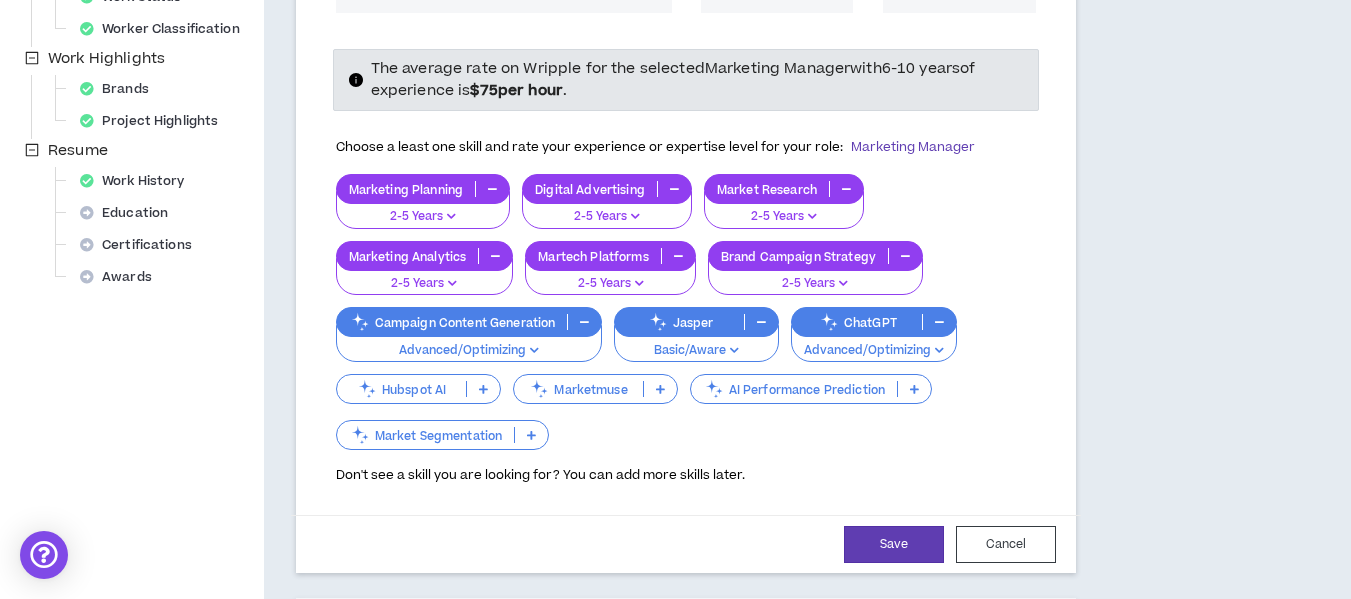 click at bounding box center [531, 435] 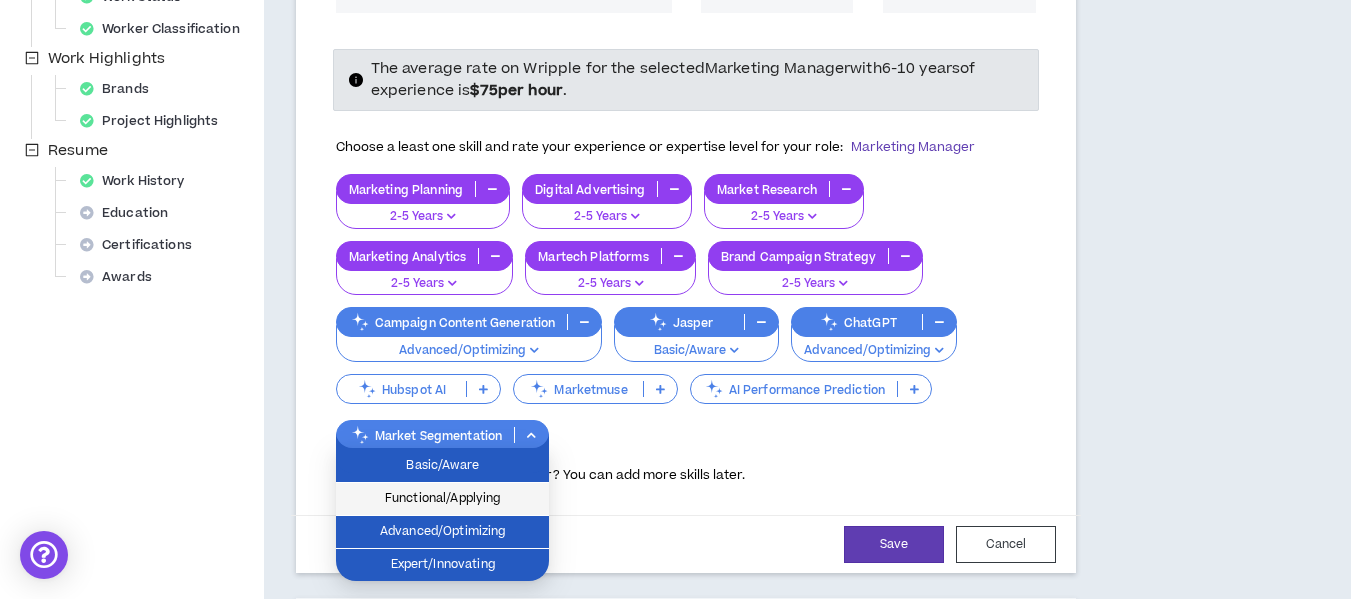 click on "Functional/Applying" at bounding box center [442, 499] 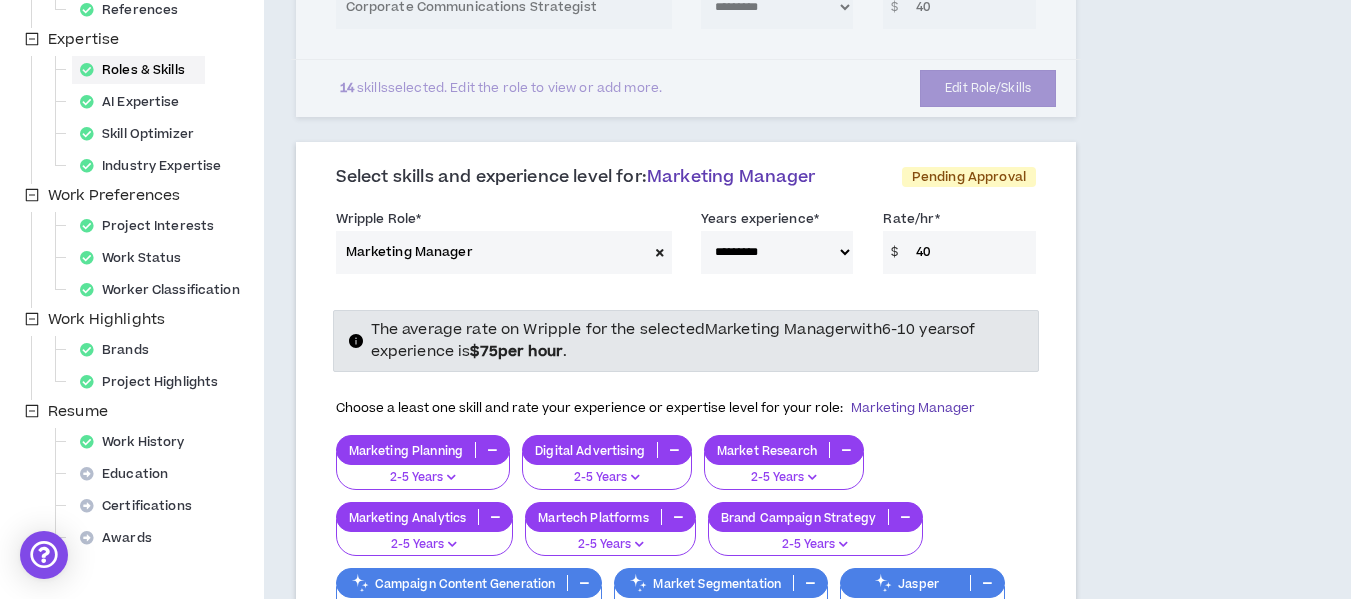 scroll, scrollTop: 393, scrollLeft: 0, axis: vertical 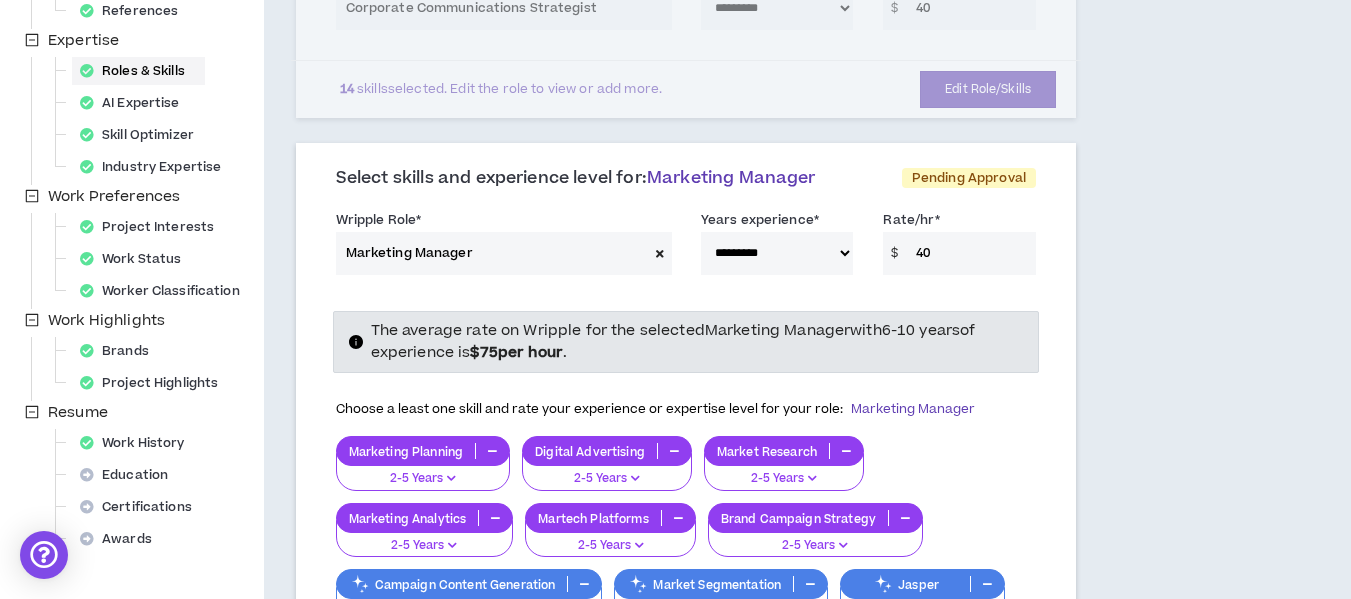 click on "40" at bounding box center (971, 253) 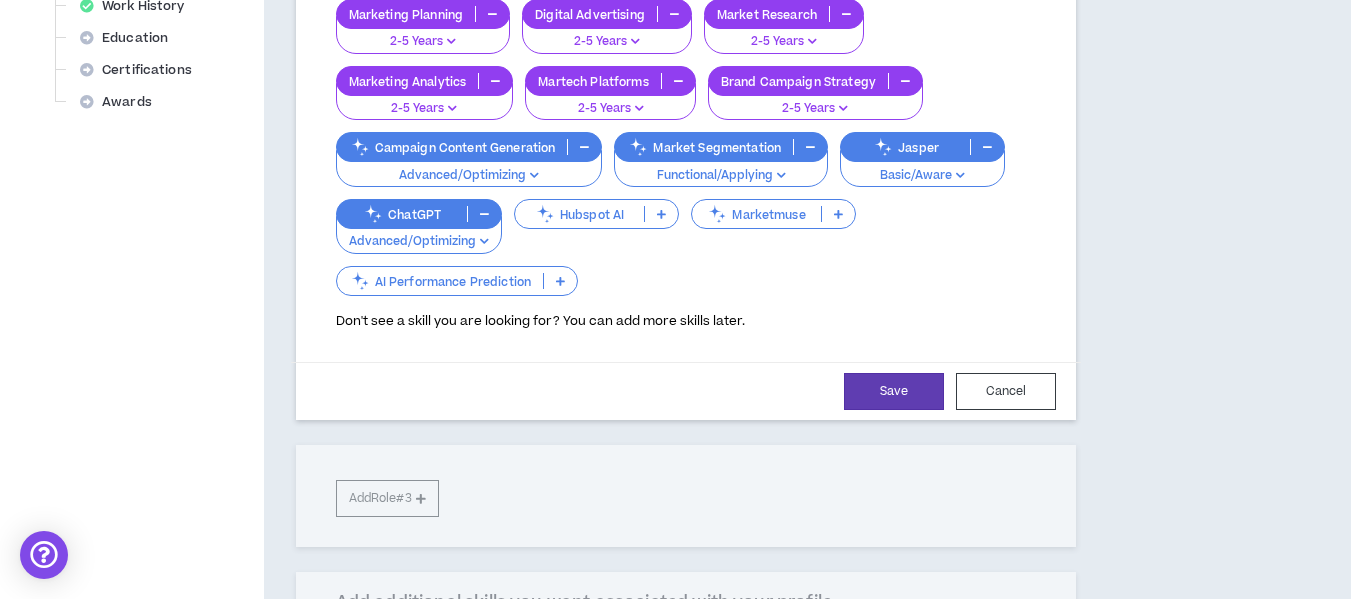 scroll, scrollTop: 841, scrollLeft: 0, axis: vertical 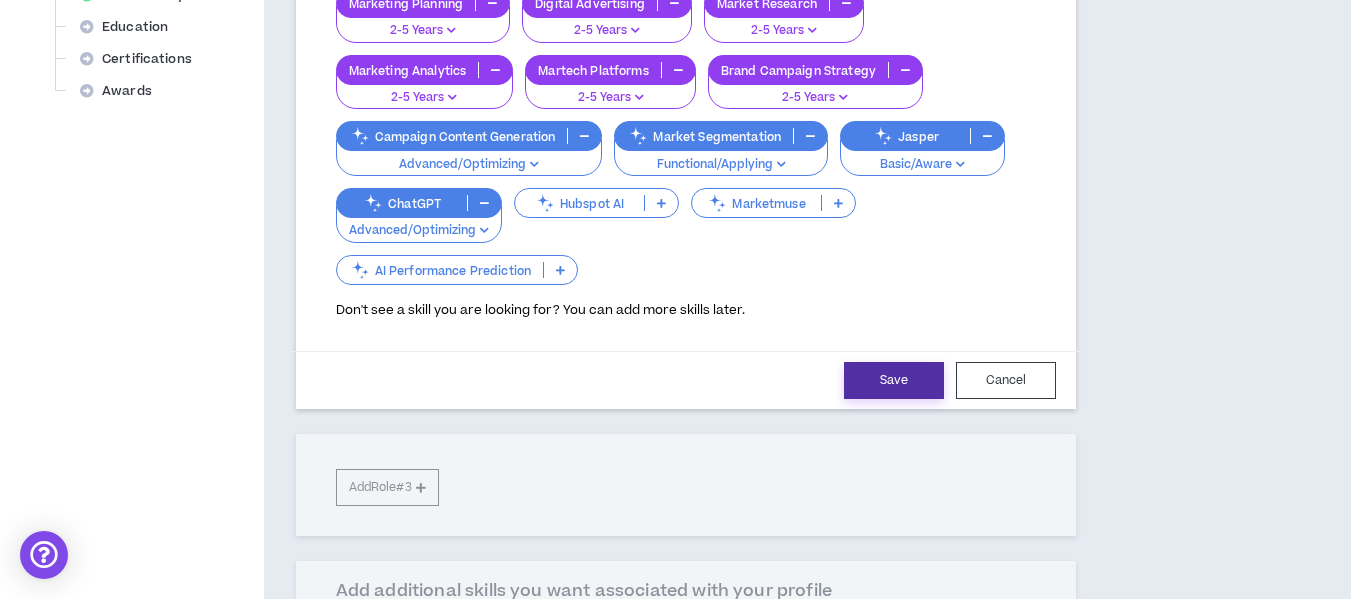 type on "50" 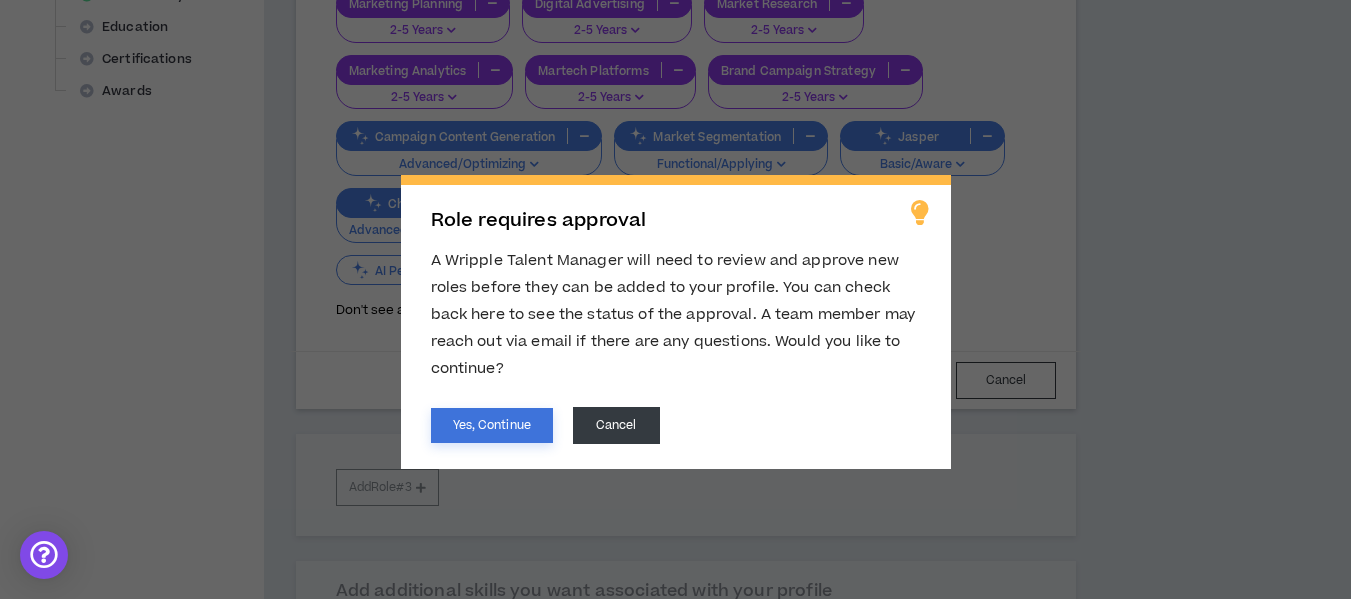 click on "Yes, Continue" at bounding box center [492, 425] 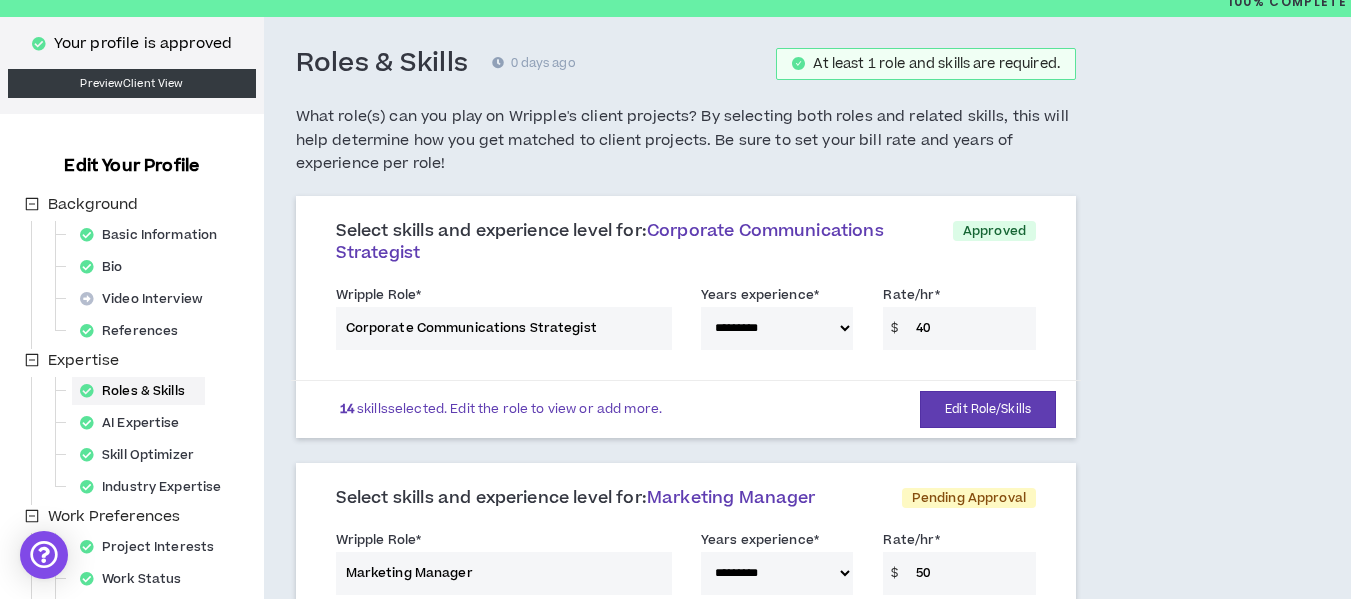 scroll, scrollTop: 0, scrollLeft: 0, axis: both 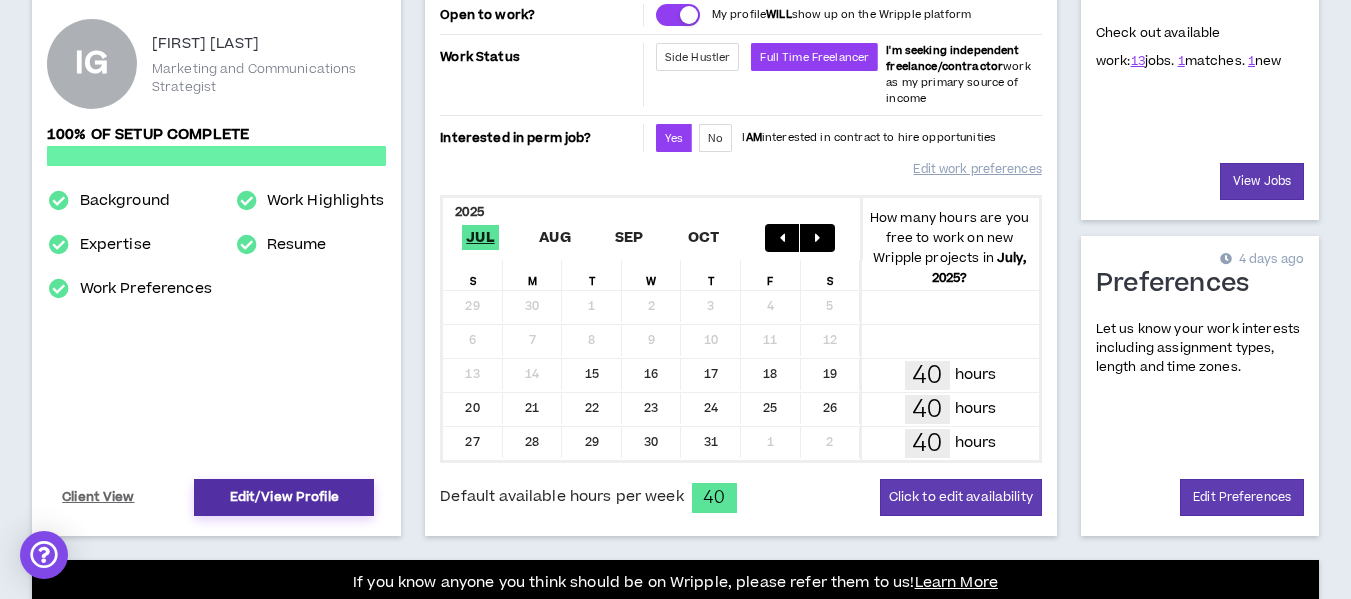 click on "Edit/View Profile" at bounding box center [284, 497] 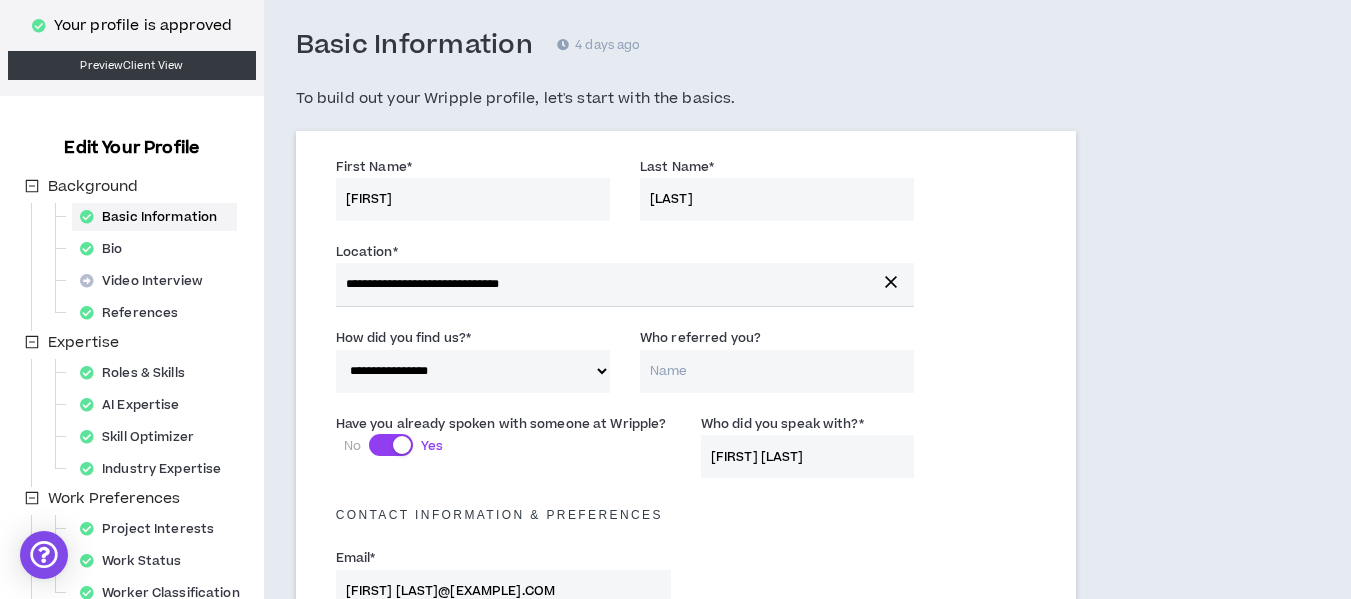 scroll, scrollTop: 90, scrollLeft: 0, axis: vertical 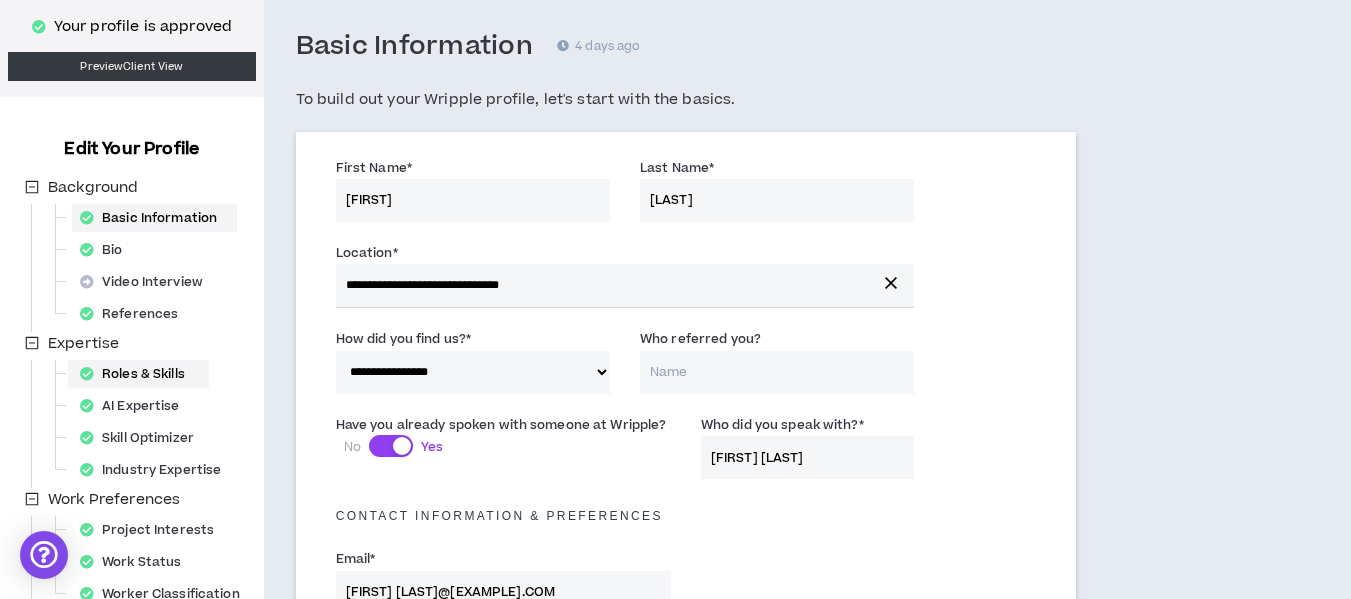click on "Roles & Skills" at bounding box center [138, 374] 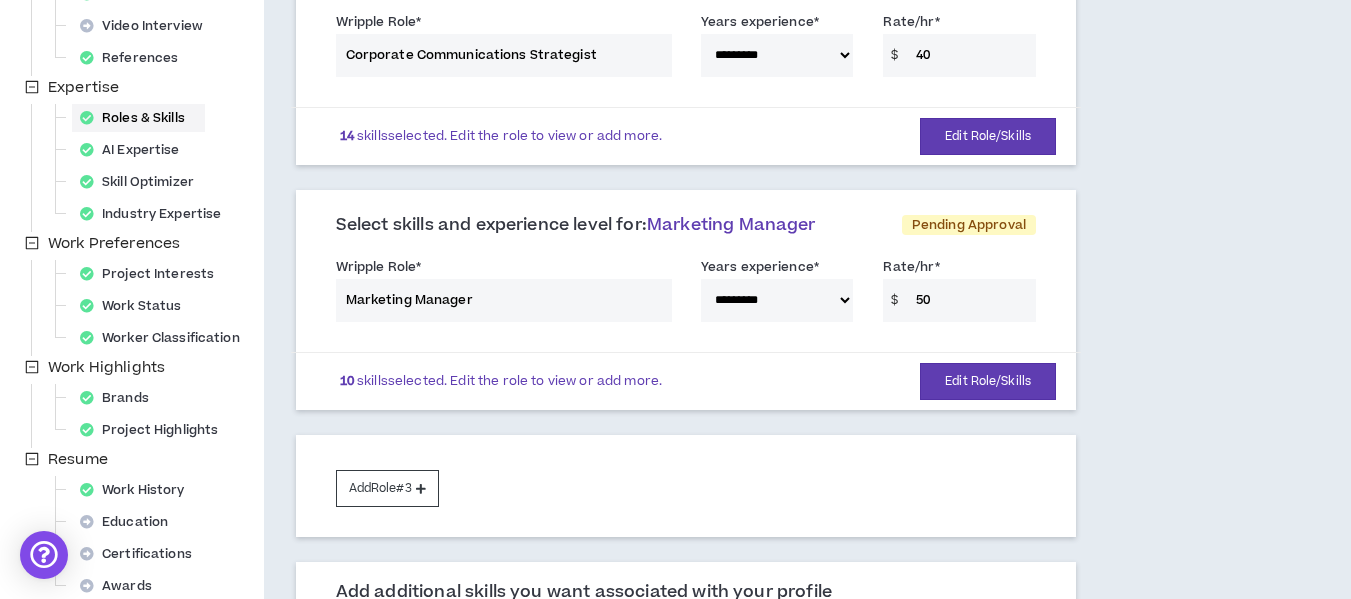 scroll, scrollTop: 550, scrollLeft: 0, axis: vertical 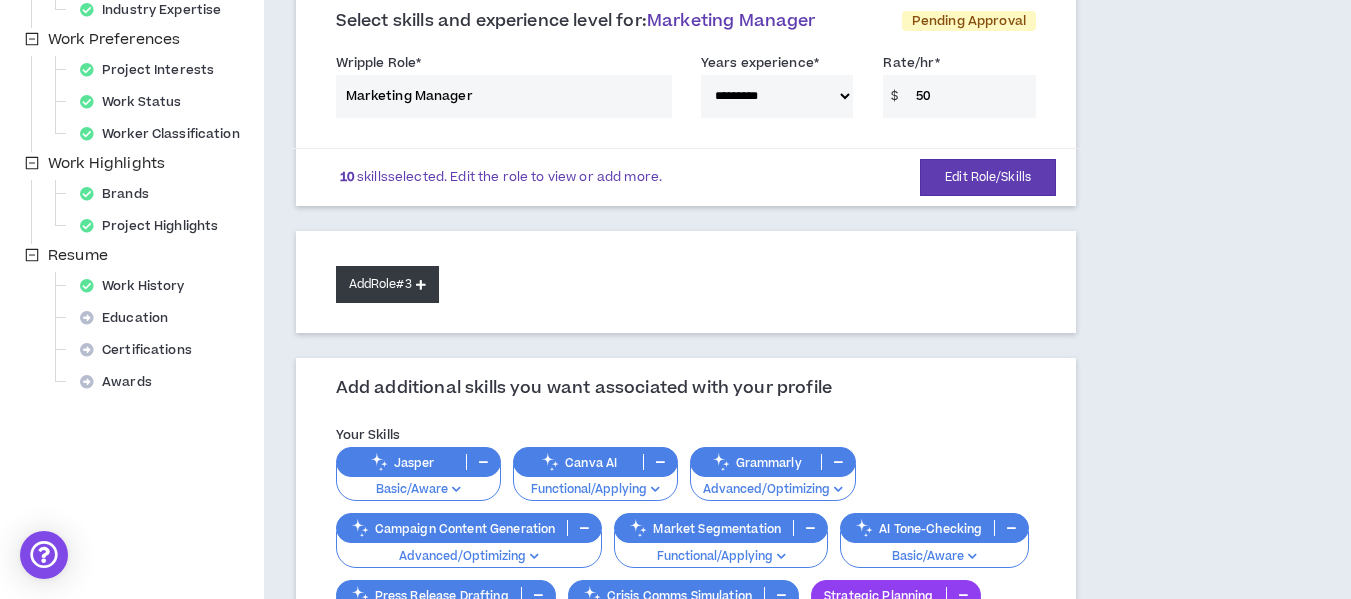 click on "Add  Role  #3" at bounding box center [387, 284] 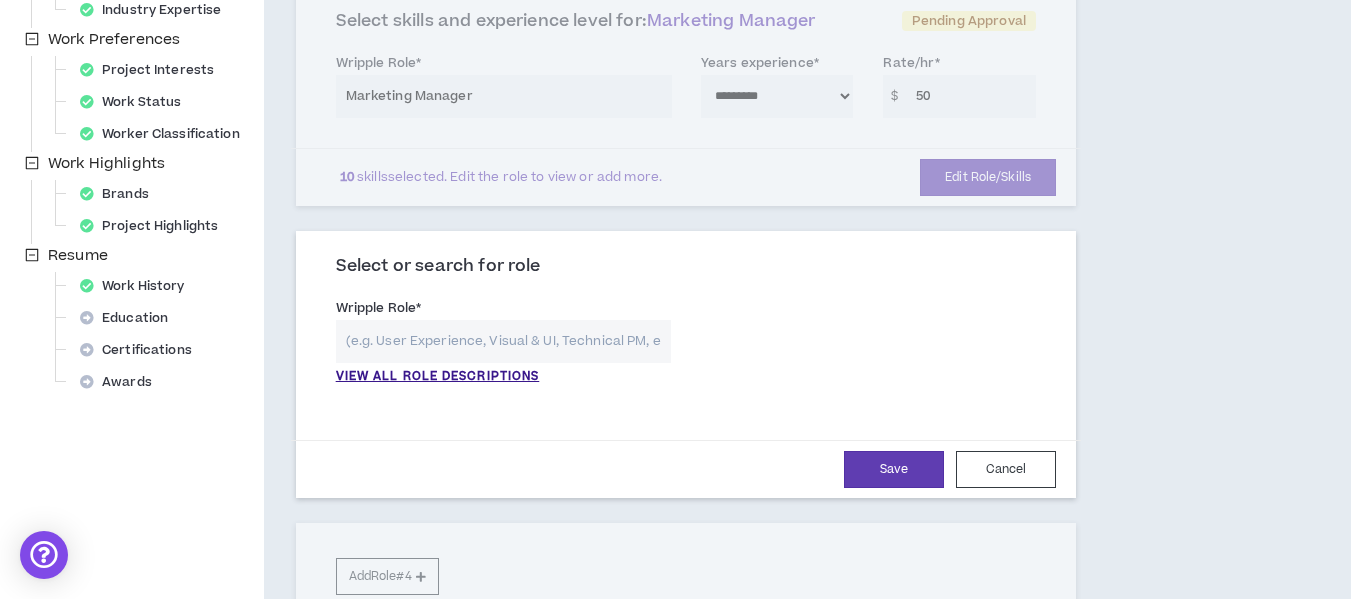 click at bounding box center [503, 341] 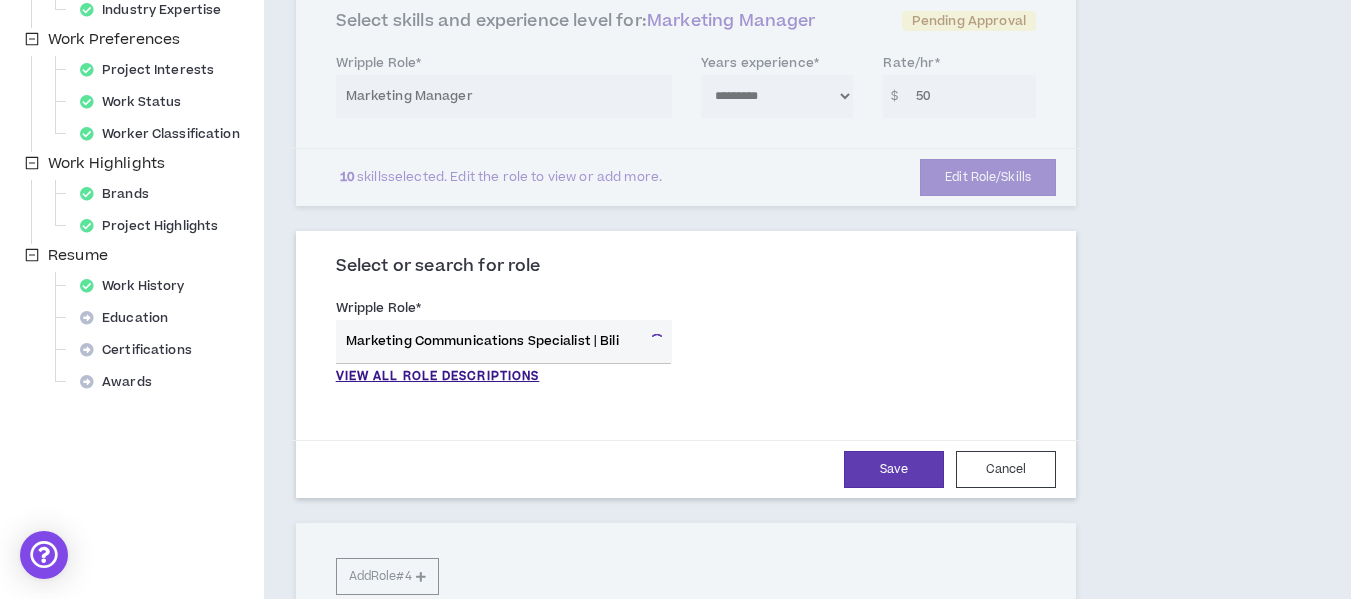 scroll, scrollTop: 0, scrollLeft: 0, axis: both 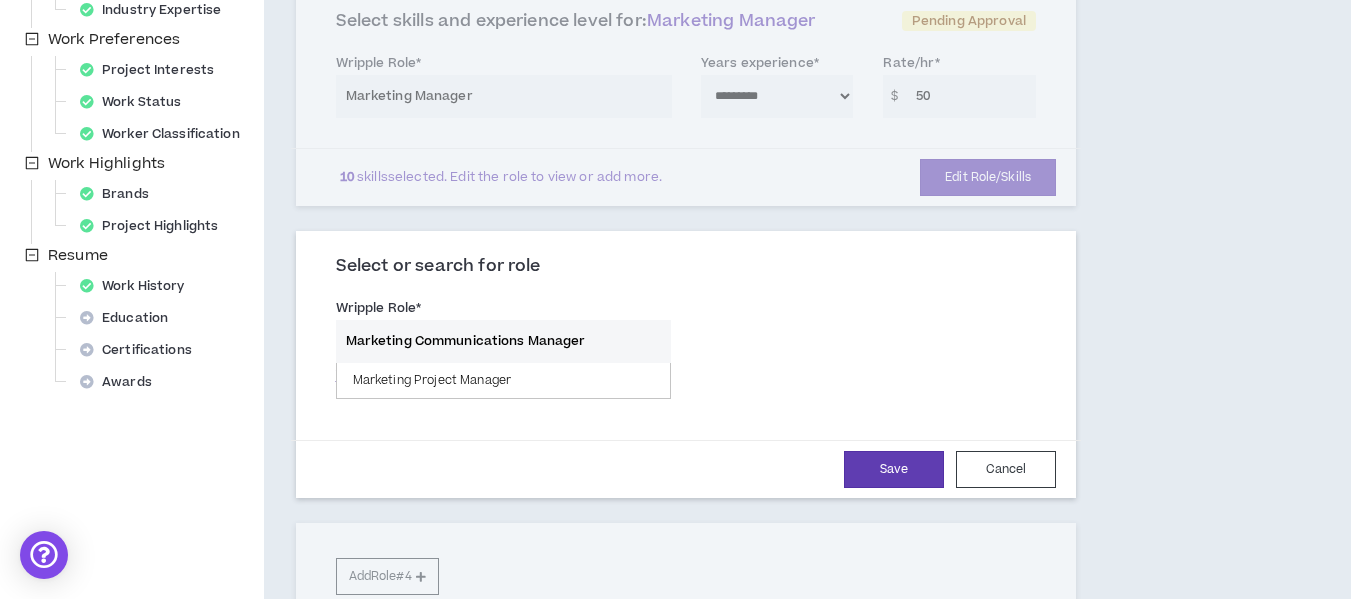 type on "Marketing Communications Manager" 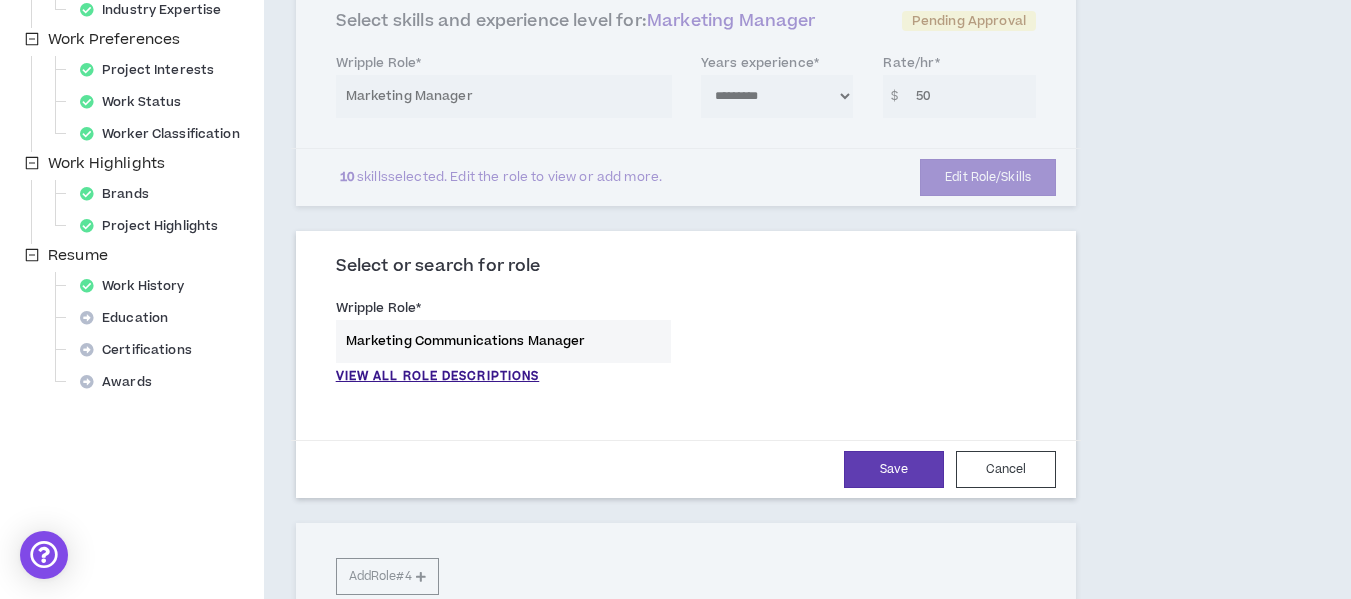 click on "**********" at bounding box center (686, 346) 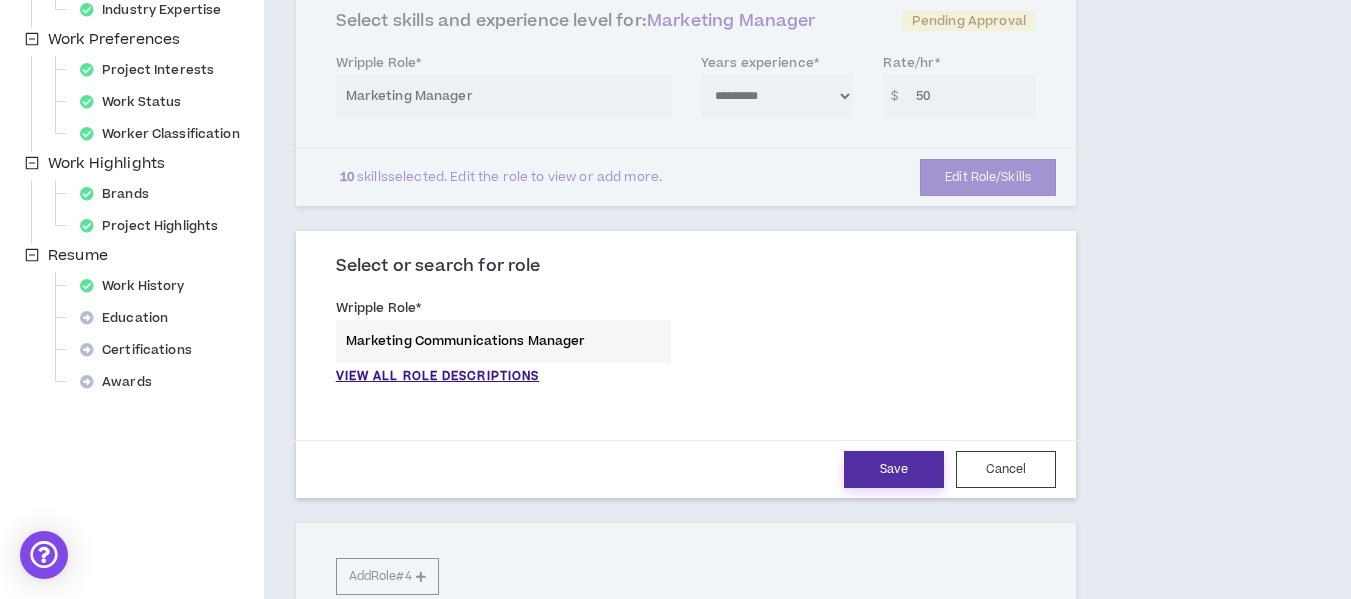 click on "Save" at bounding box center (894, 469) 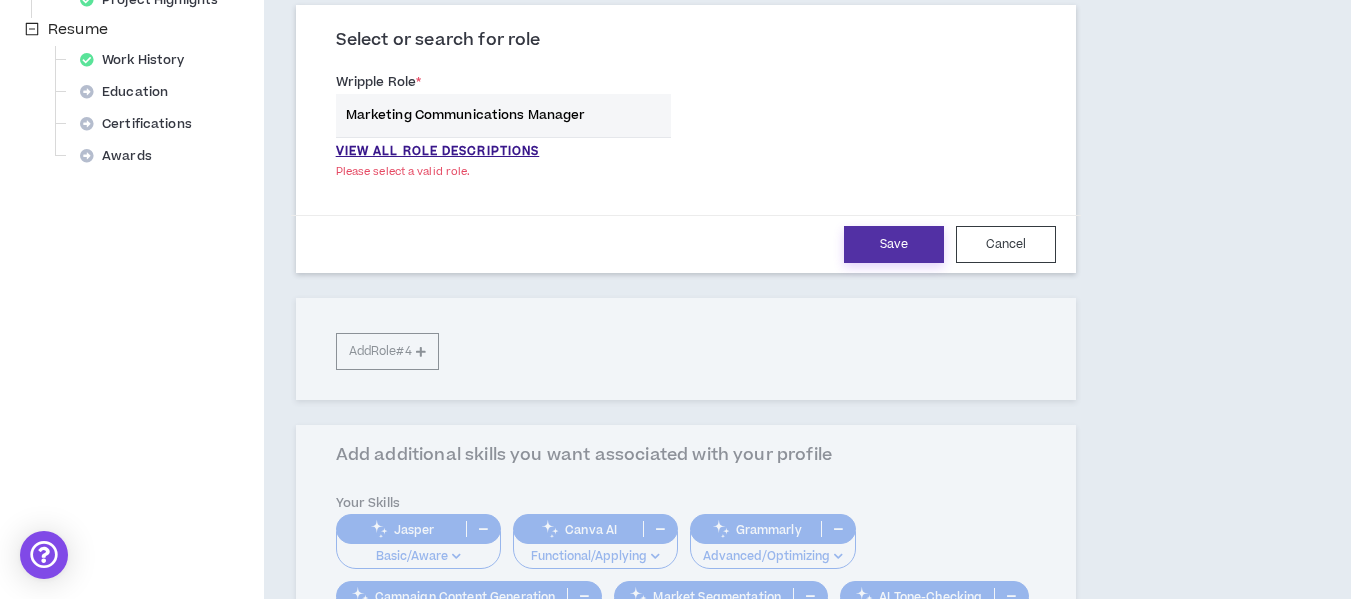 scroll, scrollTop: 775, scrollLeft: 0, axis: vertical 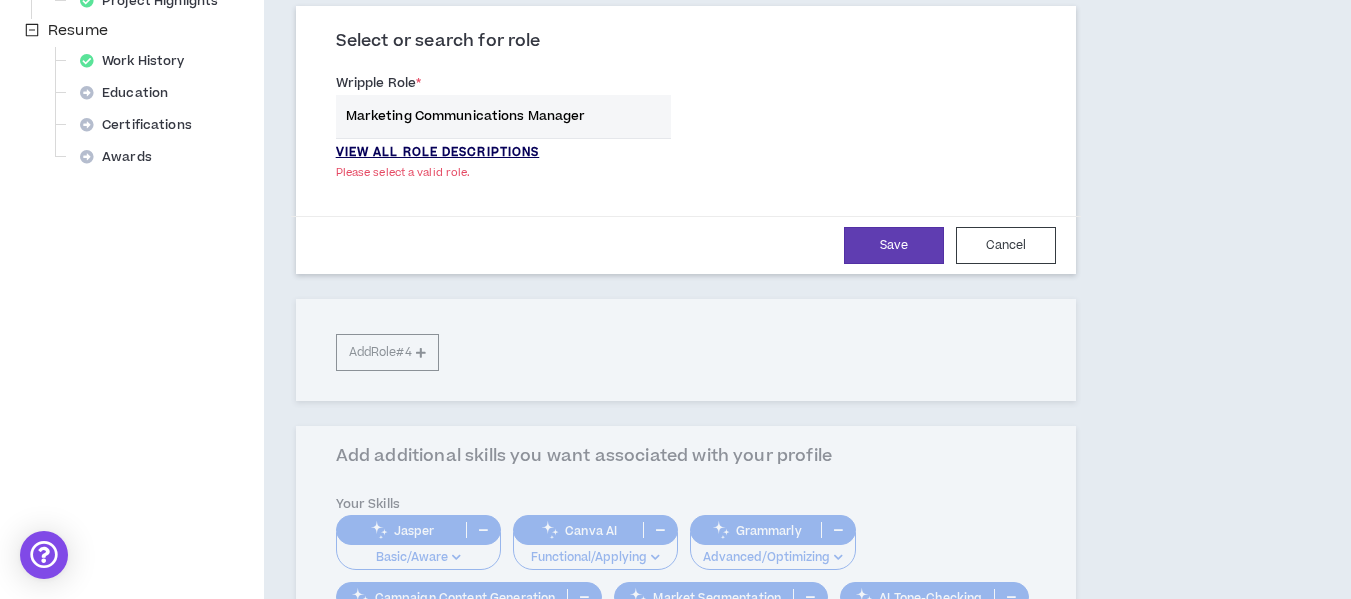 click on "VIEW ALL ROLE DESCRIPTIONS" at bounding box center (438, 153) 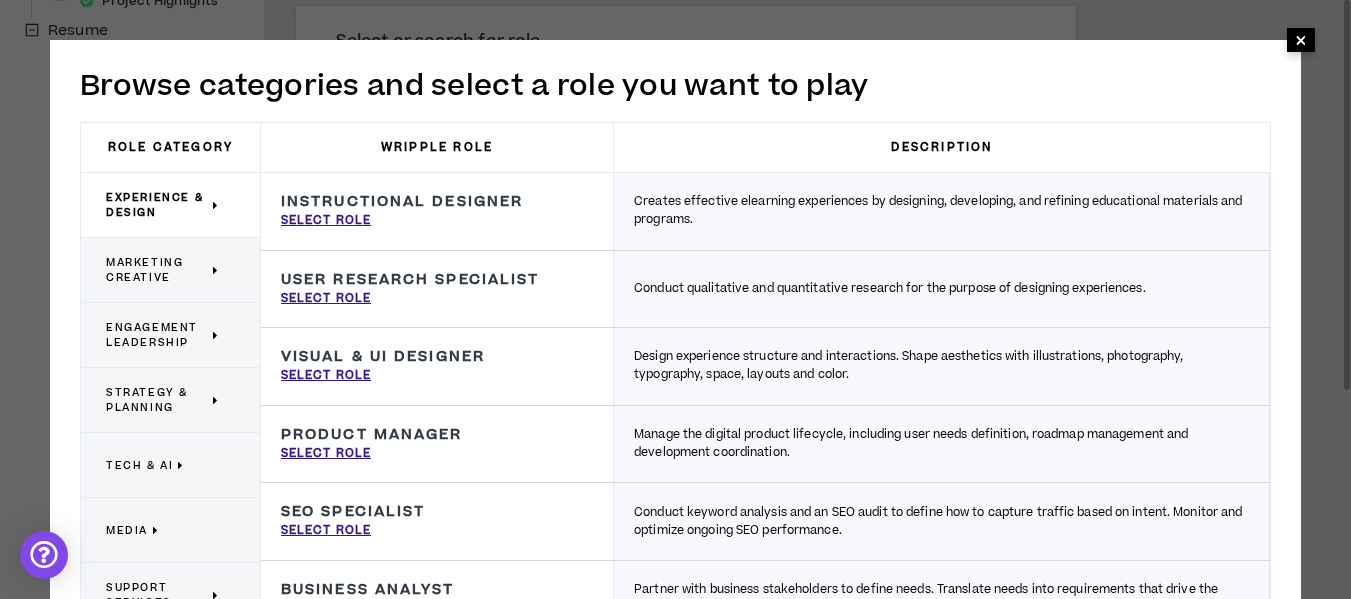 click on "×" at bounding box center (1301, 40) 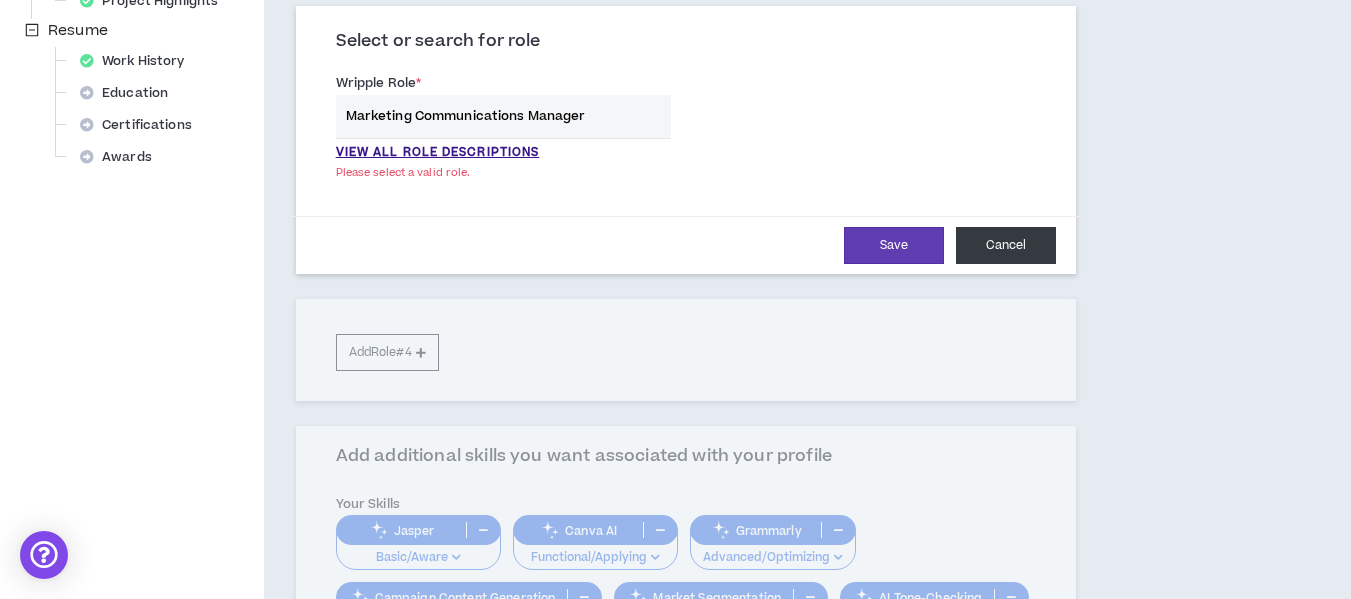 click on "Cancel" at bounding box center [1006, 245] 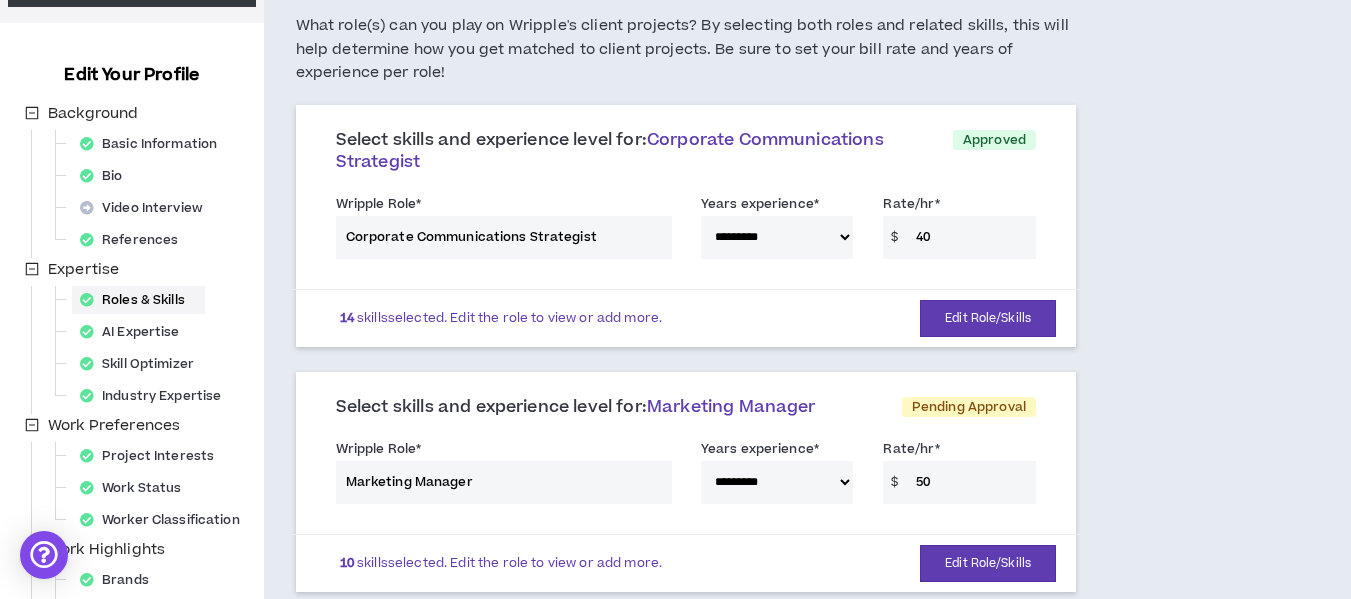 scroll, scrollTop: 0, scrollLeft: 0, axis: both 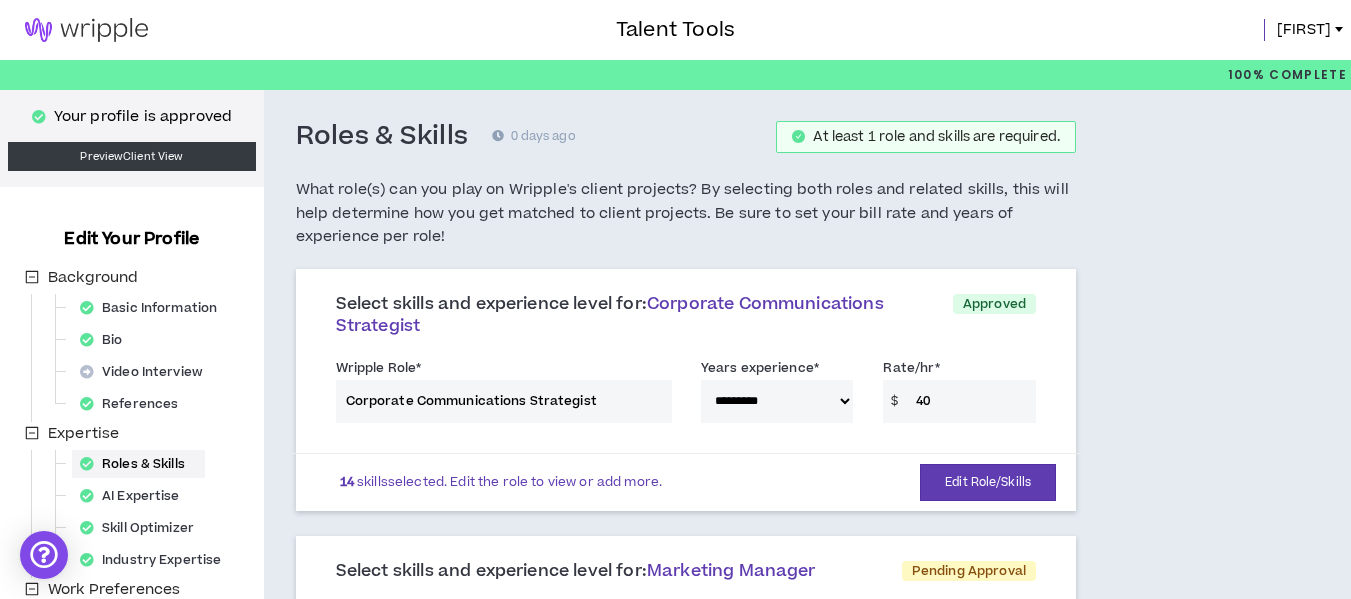 select on "*" 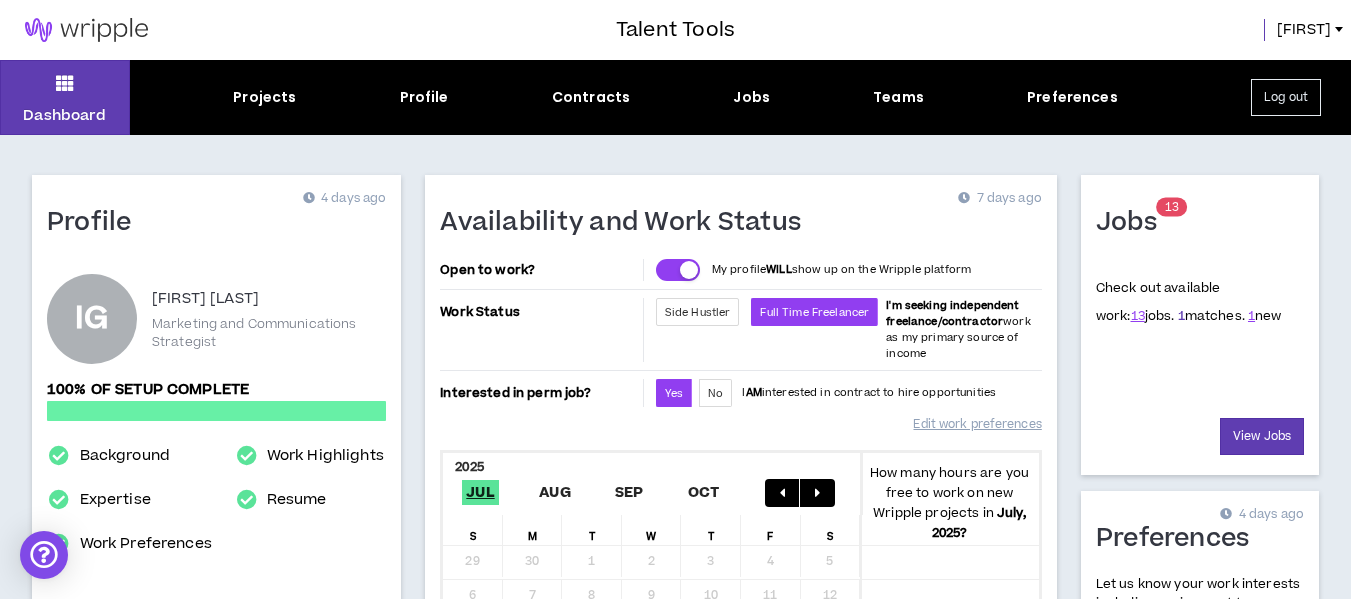 click on "1" at bounding box center (1181, 316) 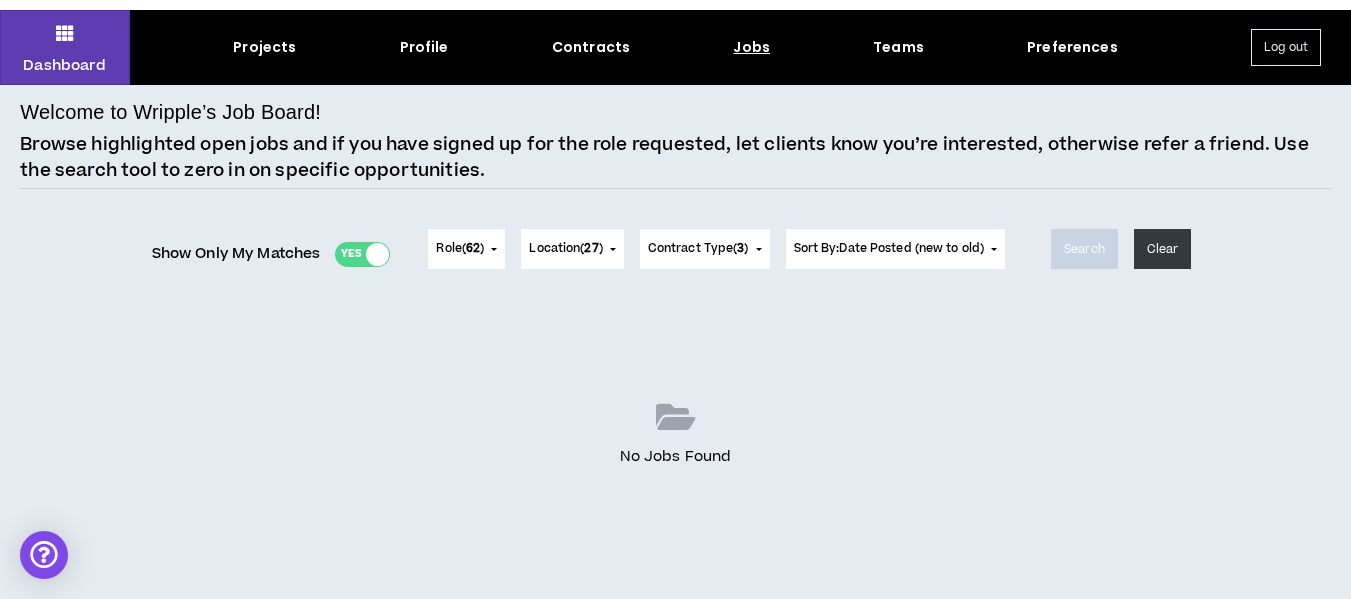 scroll, scrollTop: 0, scrollLeft: 0, axis: both 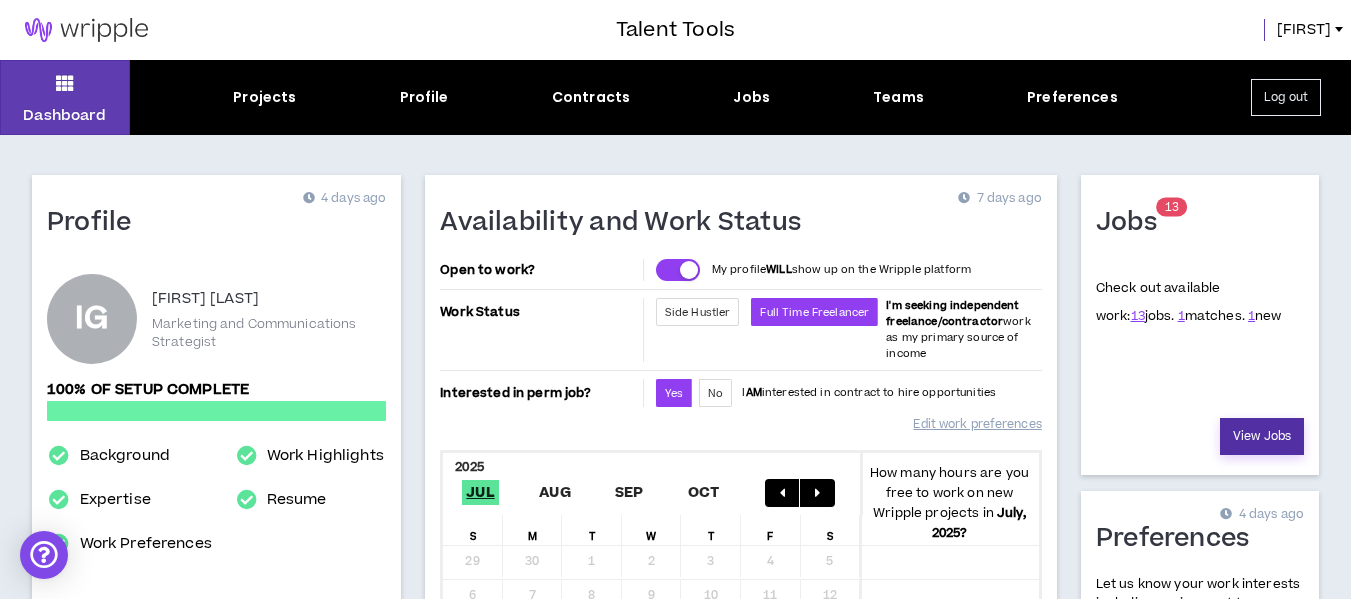 click on "View Jobs" at bounding box center [1262, 436] 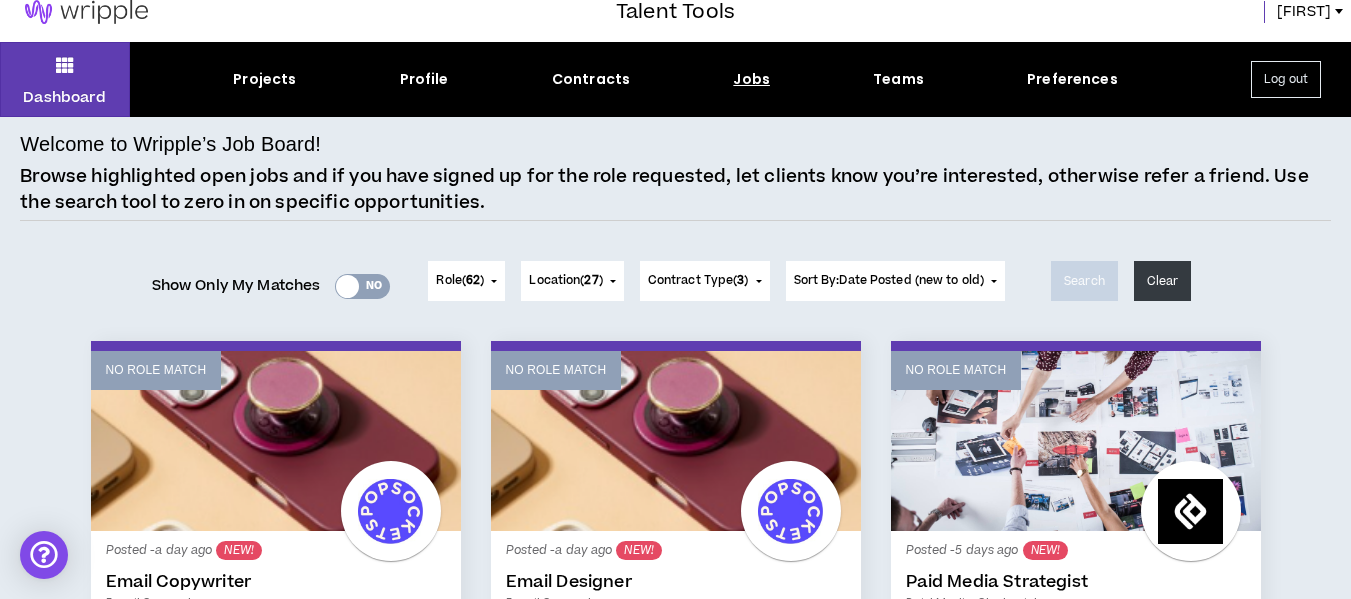 scroll, scrollTop: 0, scrollLeft: 0, axis: both 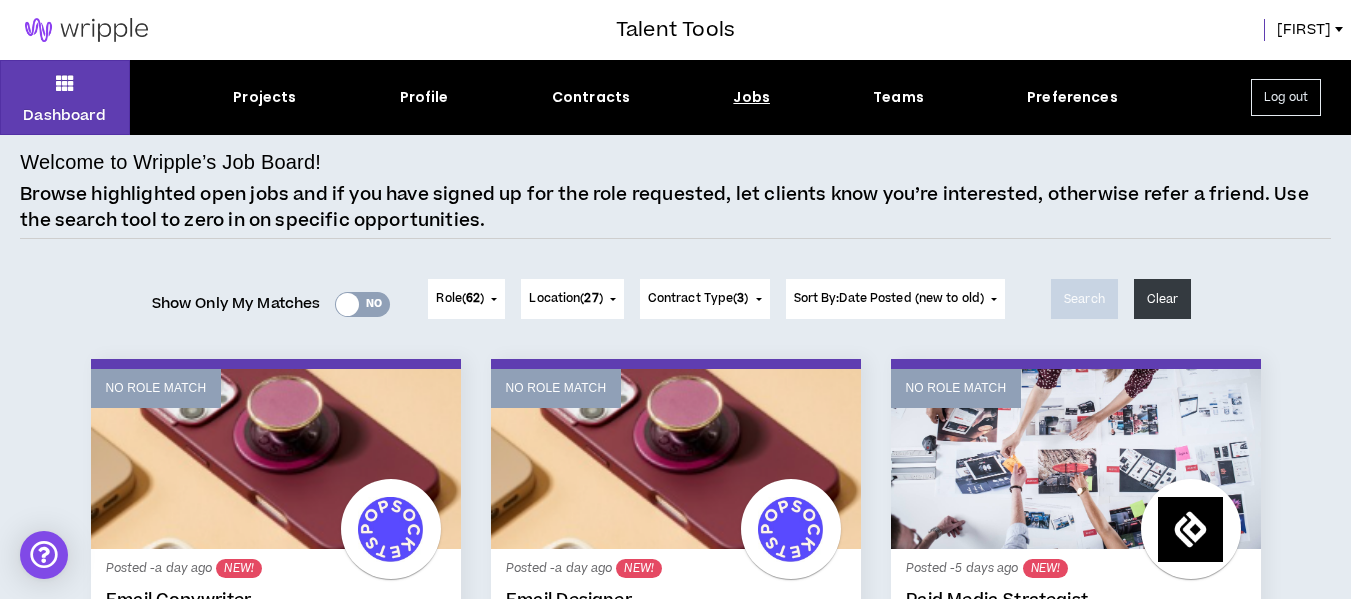 click on "Yes No" at bounding box center [362, 304] 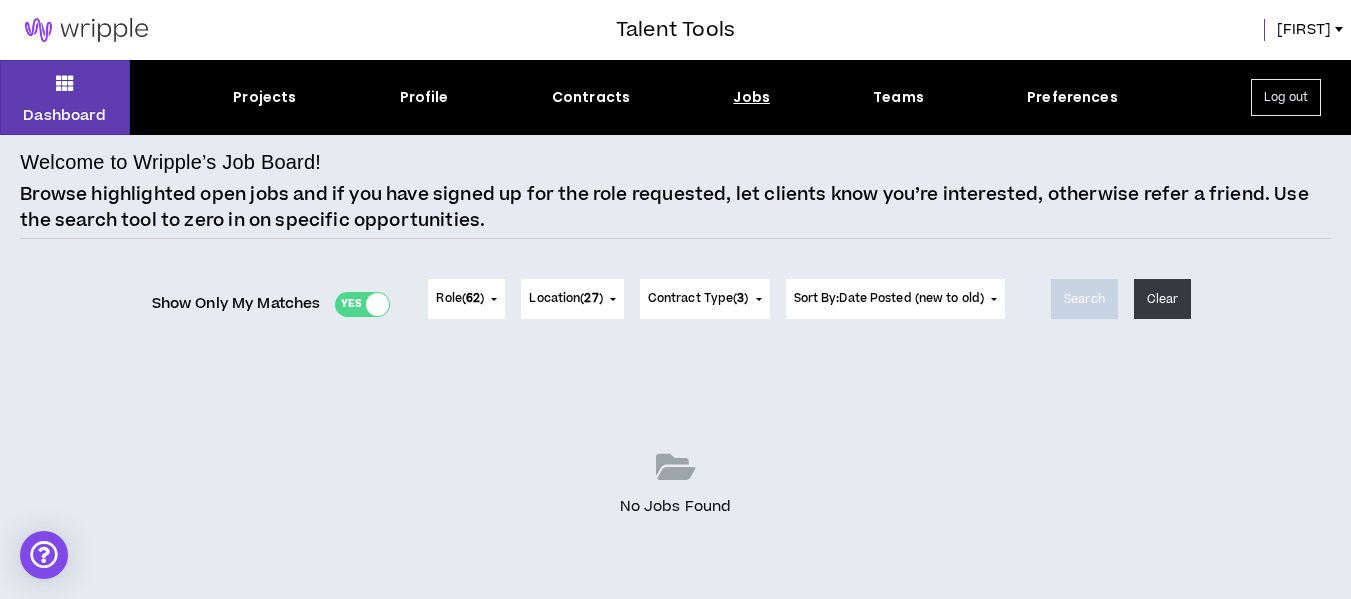 click on "Yes No" at bounding box center (362, 304) 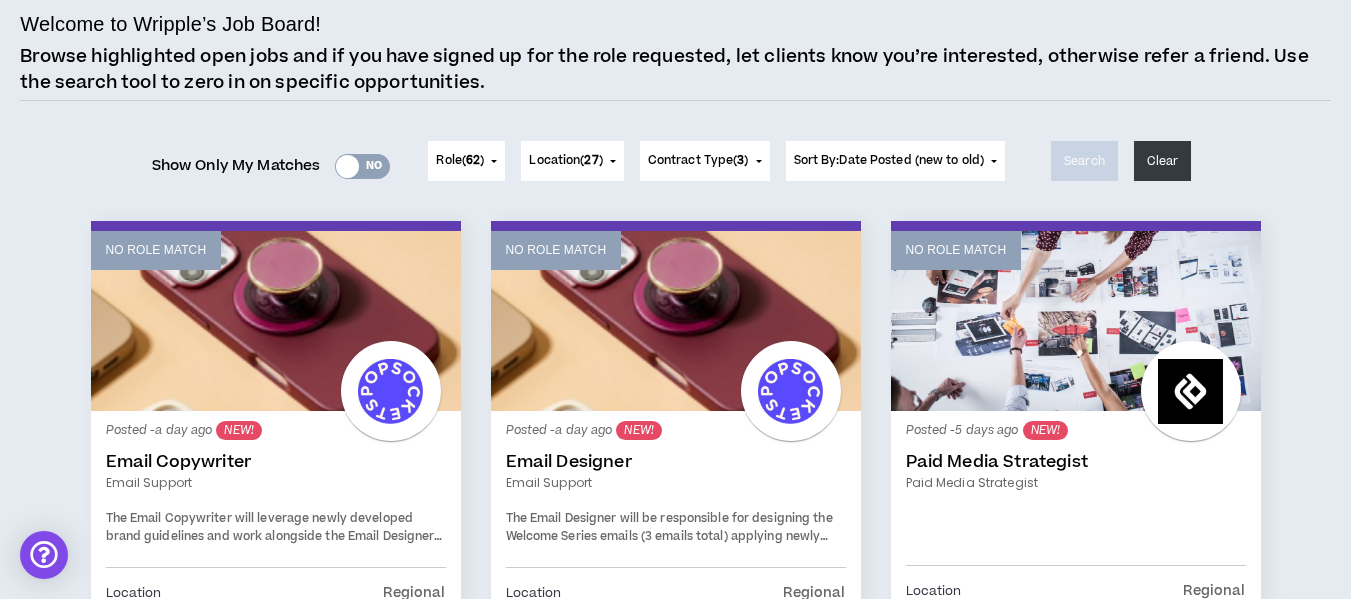 scroll, scrollTop: 136, scrollLeft: 0, axis: vertical 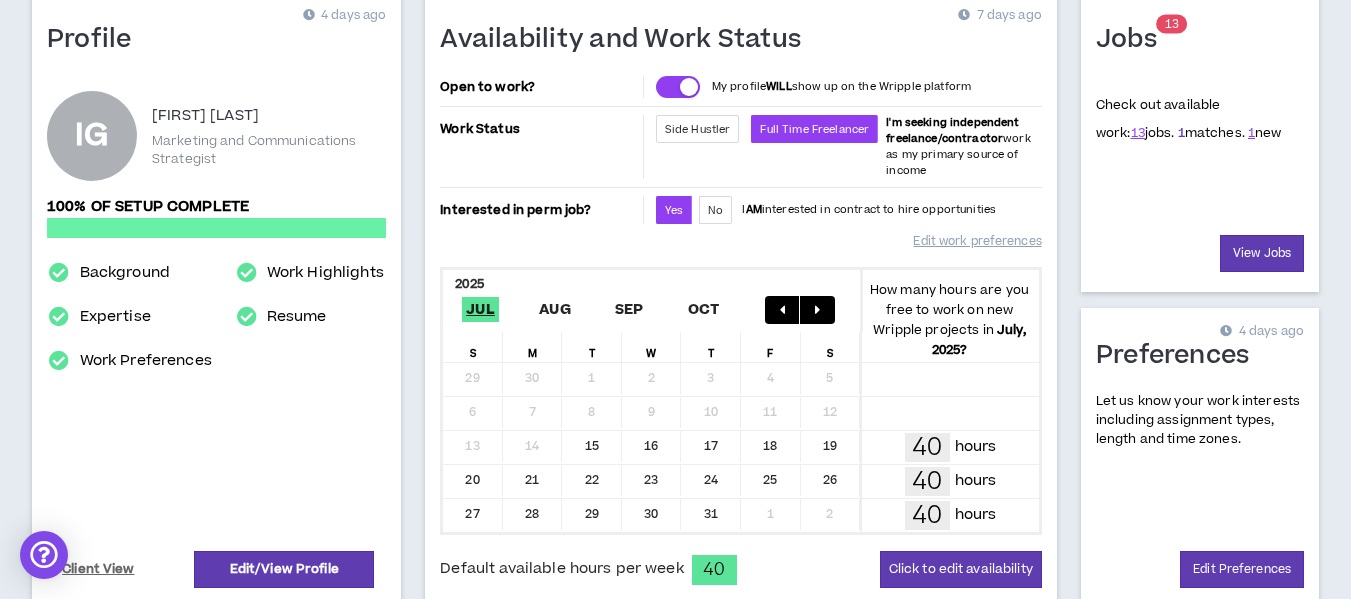 click on "1" at bounding box center (1181, 133) 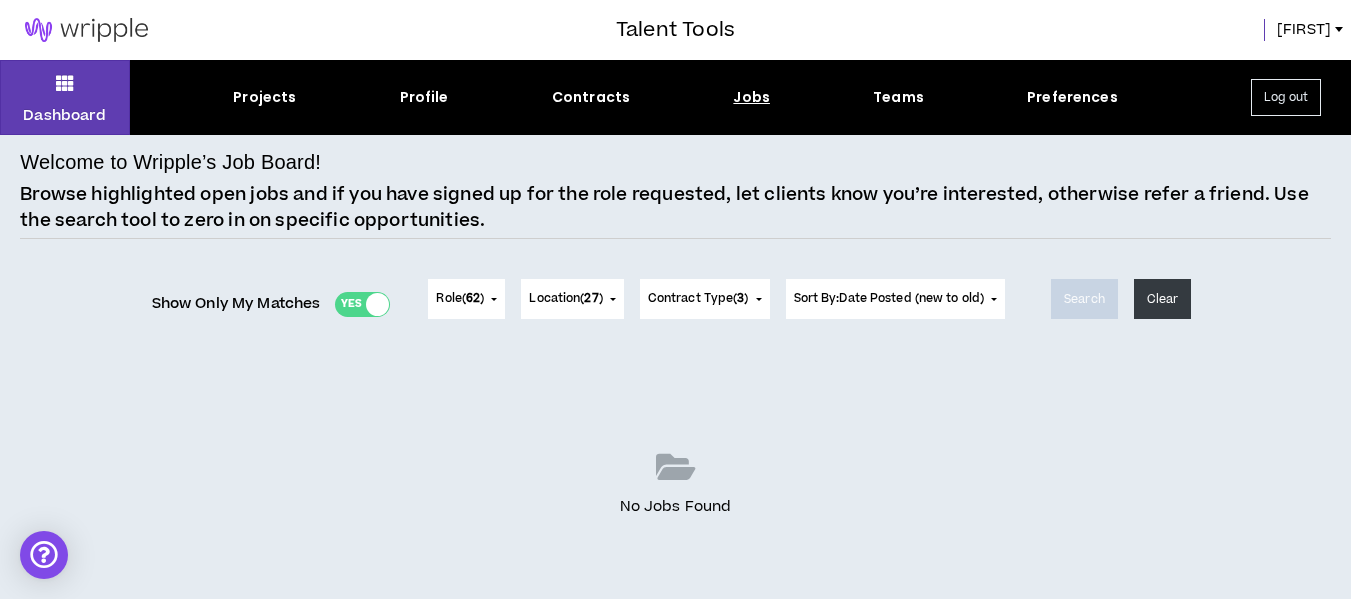 scroll, scrollTop: 50, scrollLeft: 0, axis: vertical 